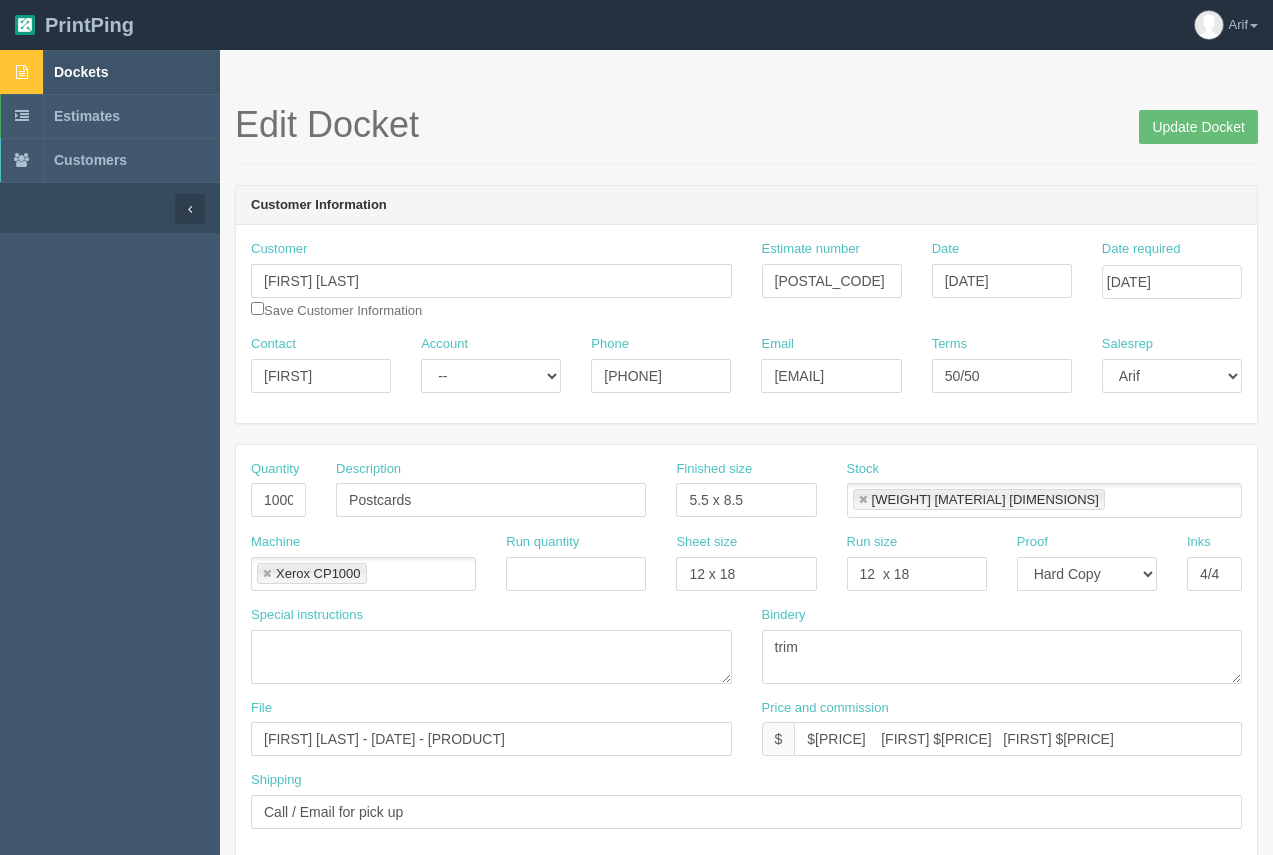 scroll, scrollTop: 0, scrollLeft: 0, axis: both 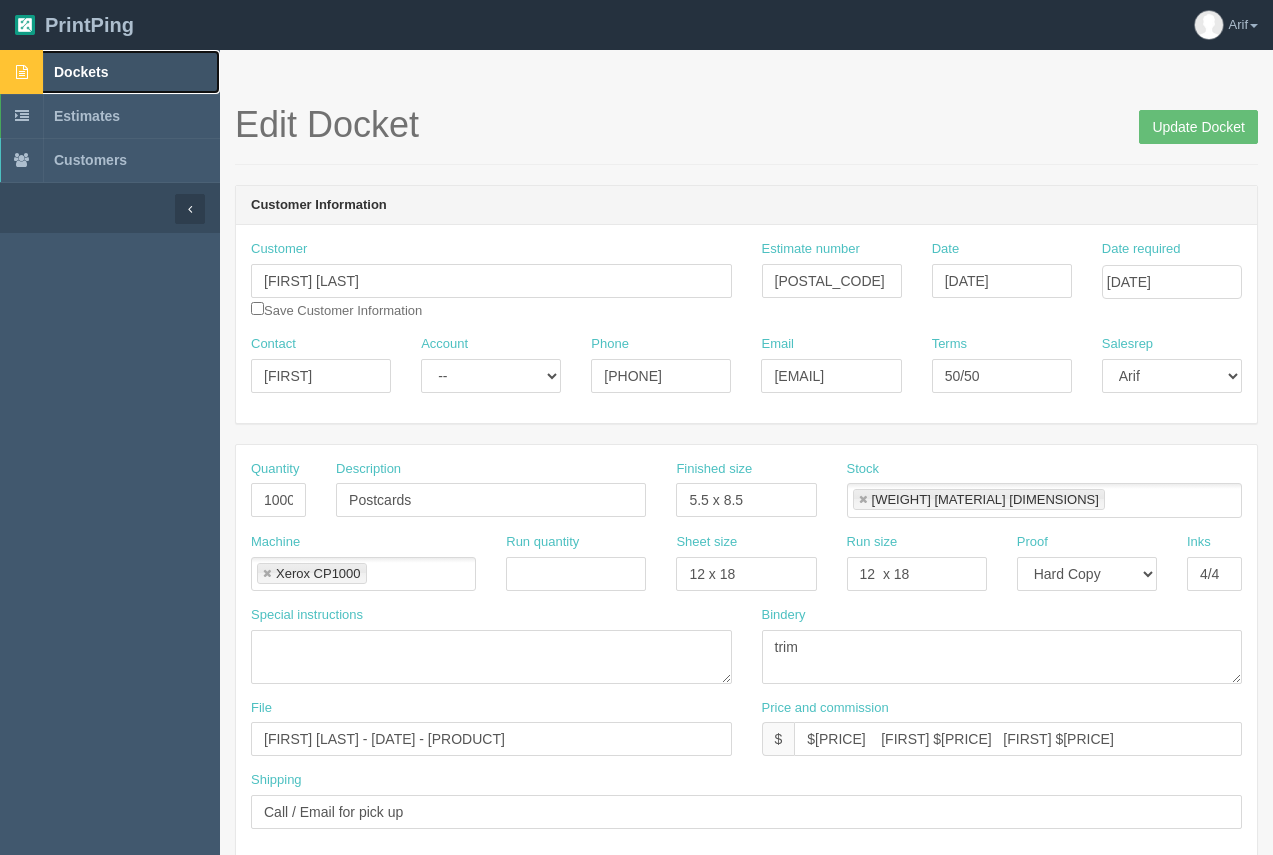 click on "Dockets" at bounding box center [81, 72] 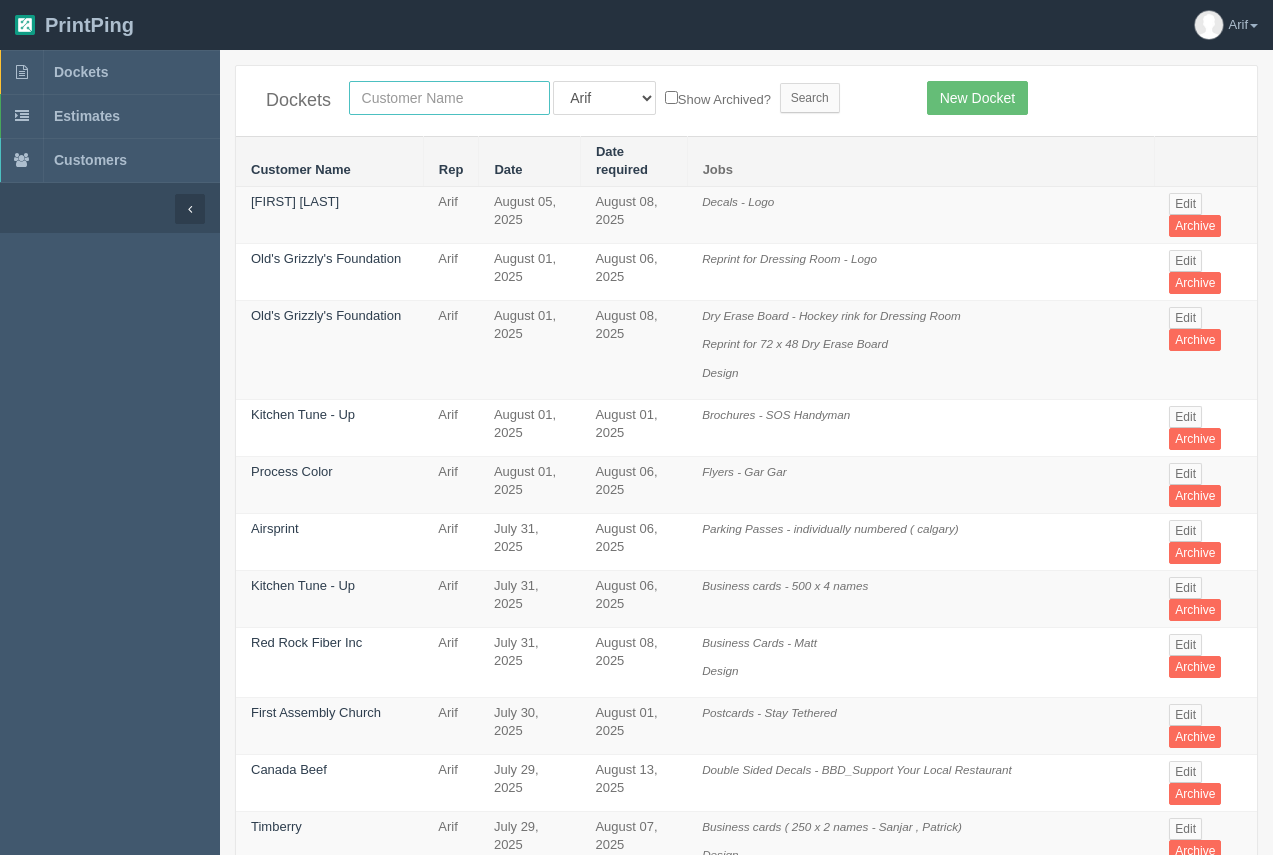 click at bounding box center (449, 98) 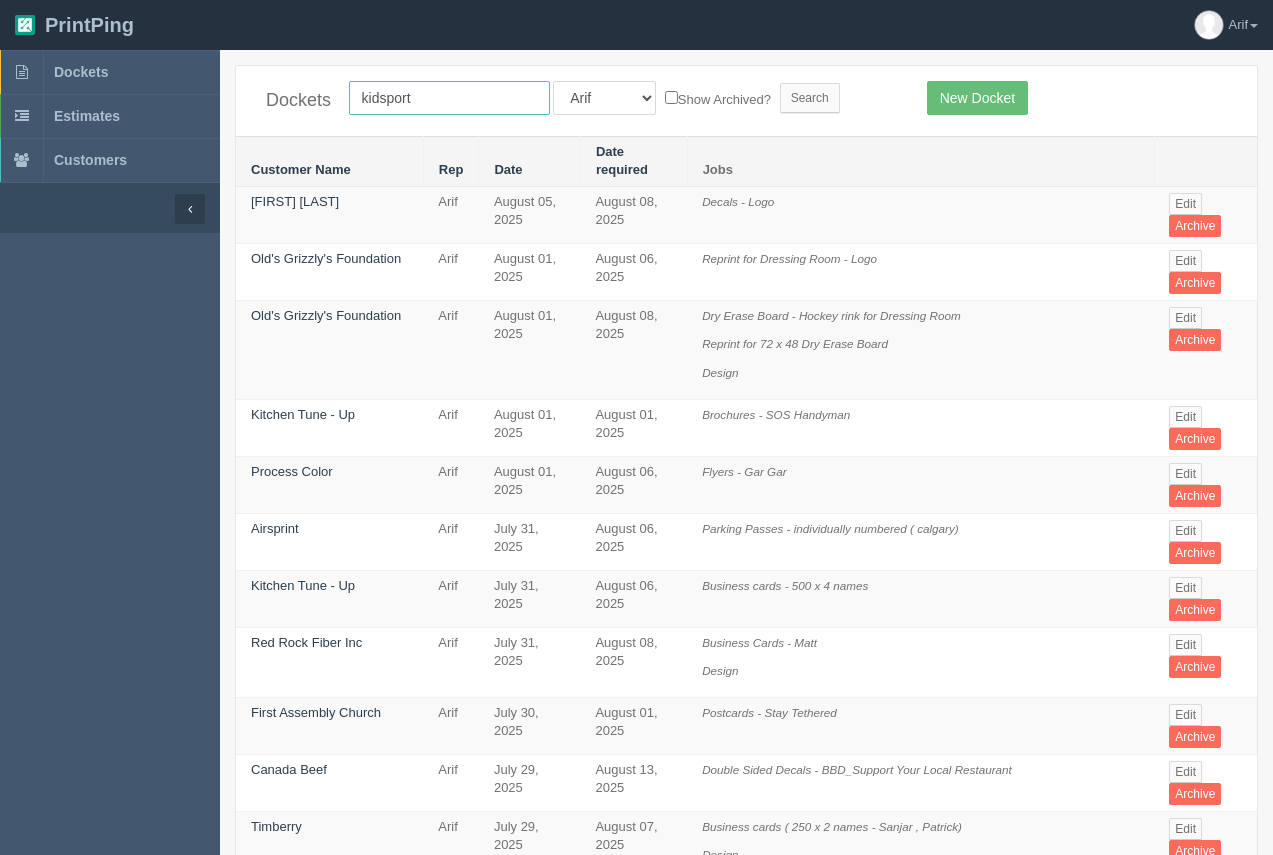 type on "kidsport" 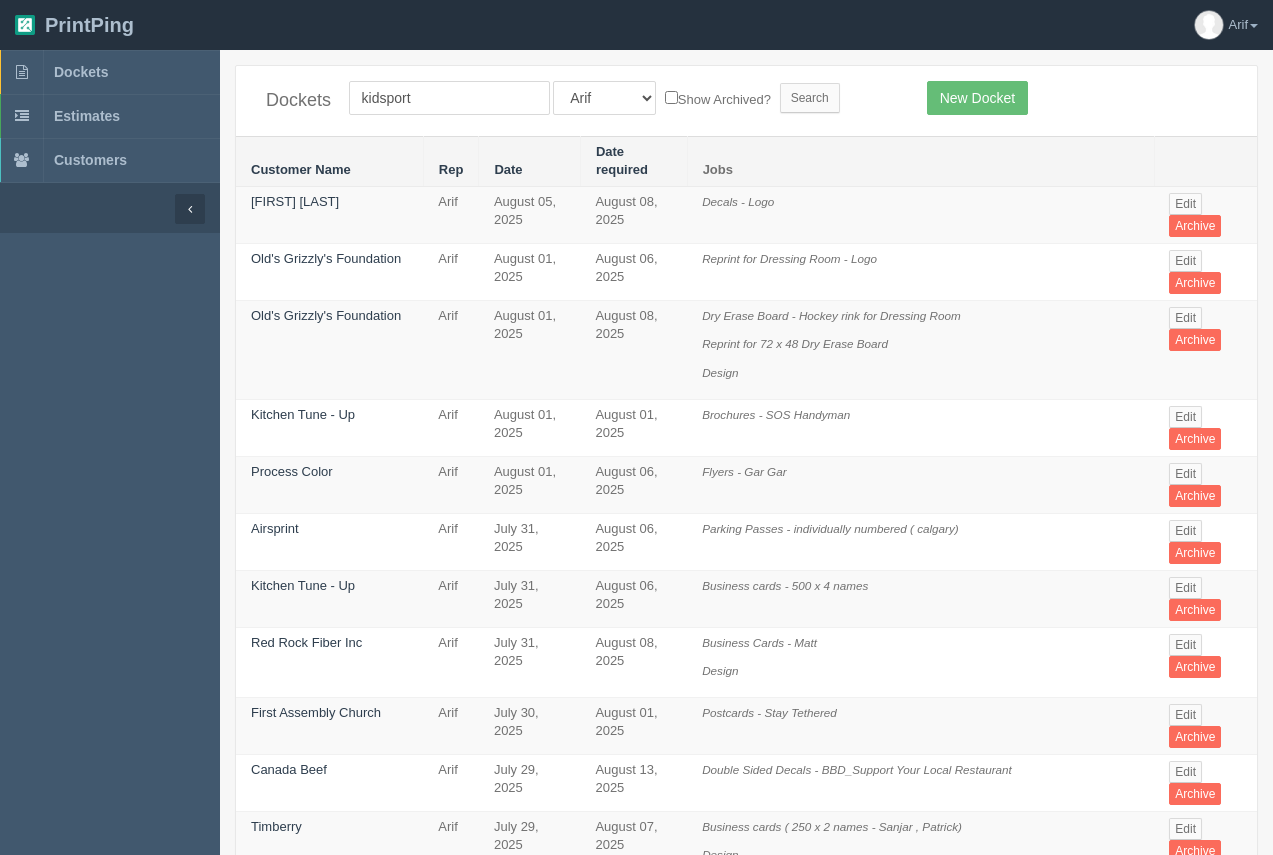 click on "kidsport
All Users
Ali
Ali Test 1
Aly
Amy
Ankit
Arif
Brandon
Dan
France
Greg
Jim
Mark
Matthew
Mehmud
Mikayla
Moe
Phil
Rebecca
Sam
Stacy
Steve
Viki
Zach
Zack
Zunaid
Show Archived?
Search" at bounding box center (623, 98) 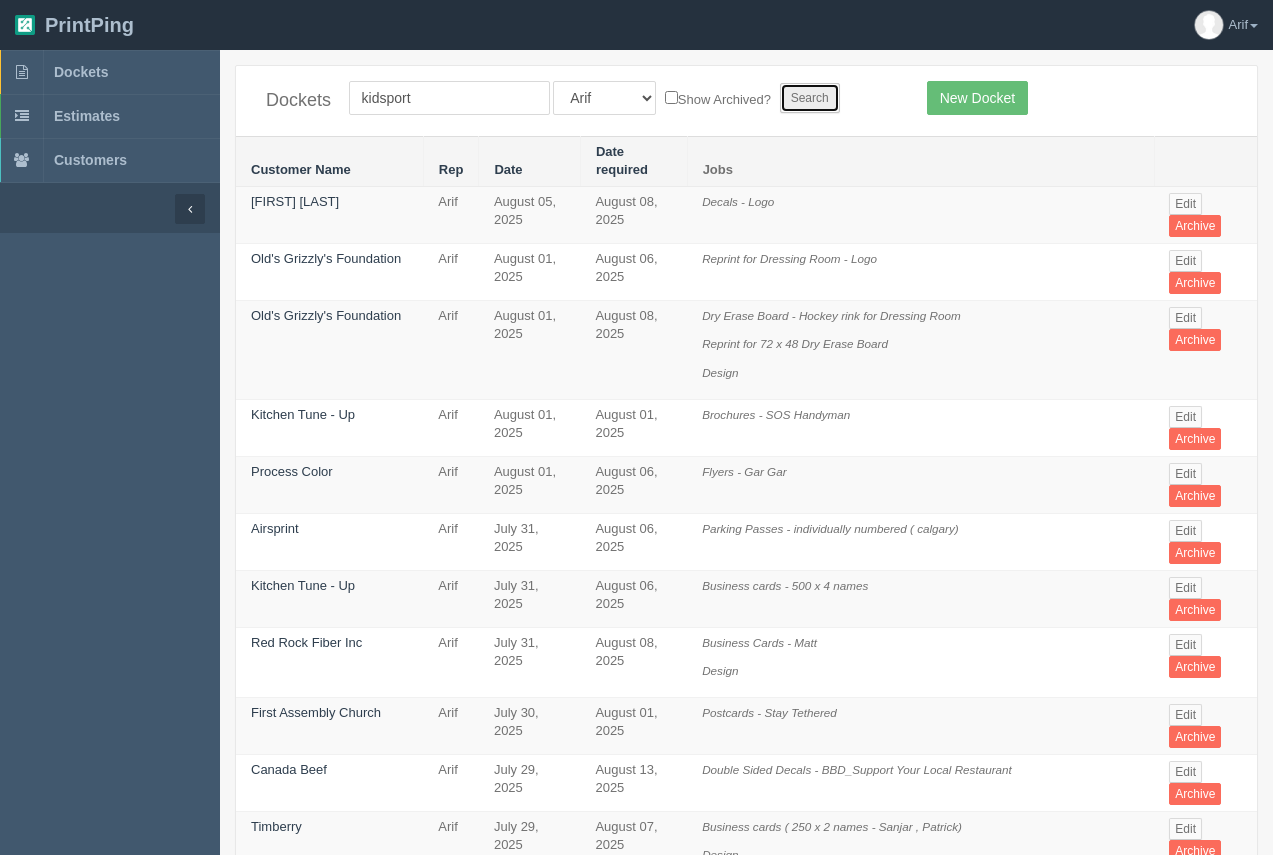 click on "Search" at bounding box center [810, 98] 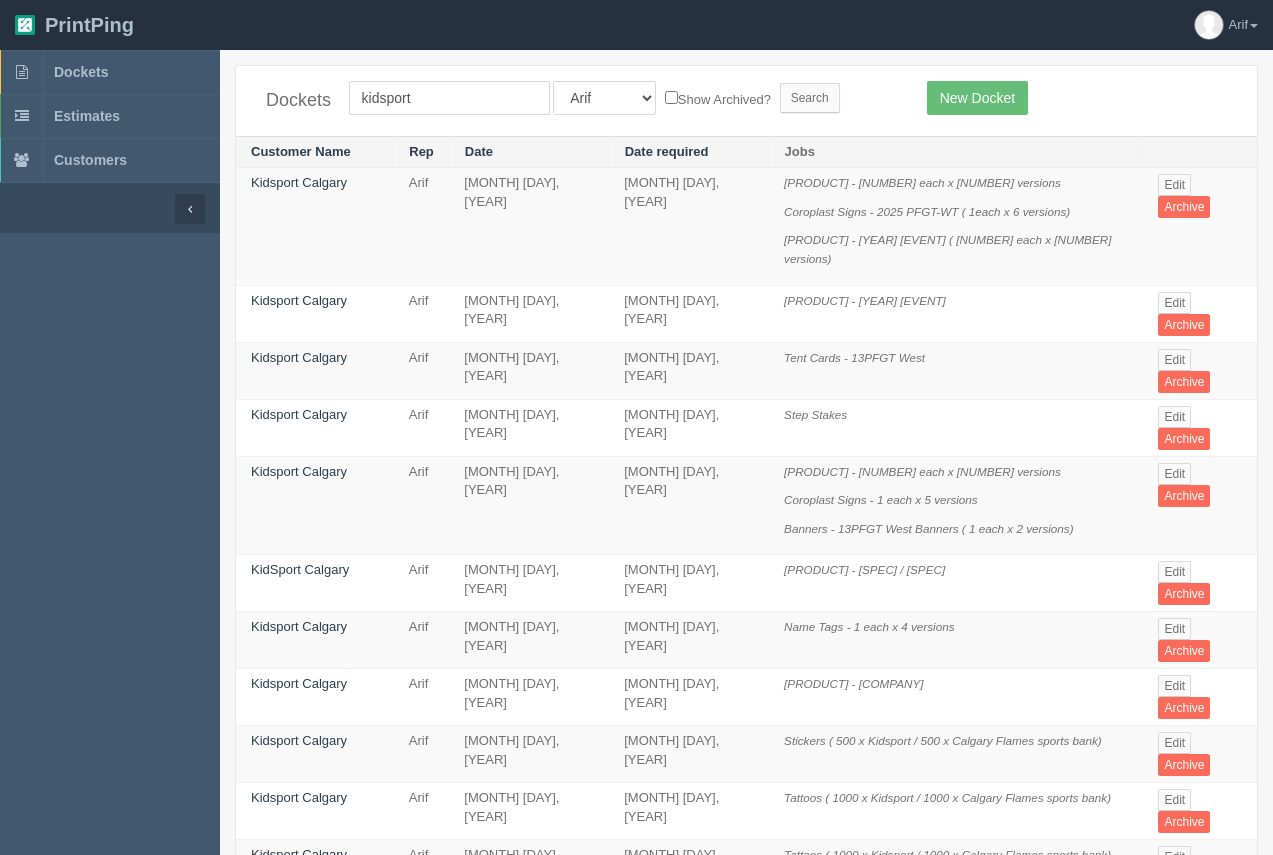 scroll, scrollTop: 0, scrollLeft: 0, axis: both 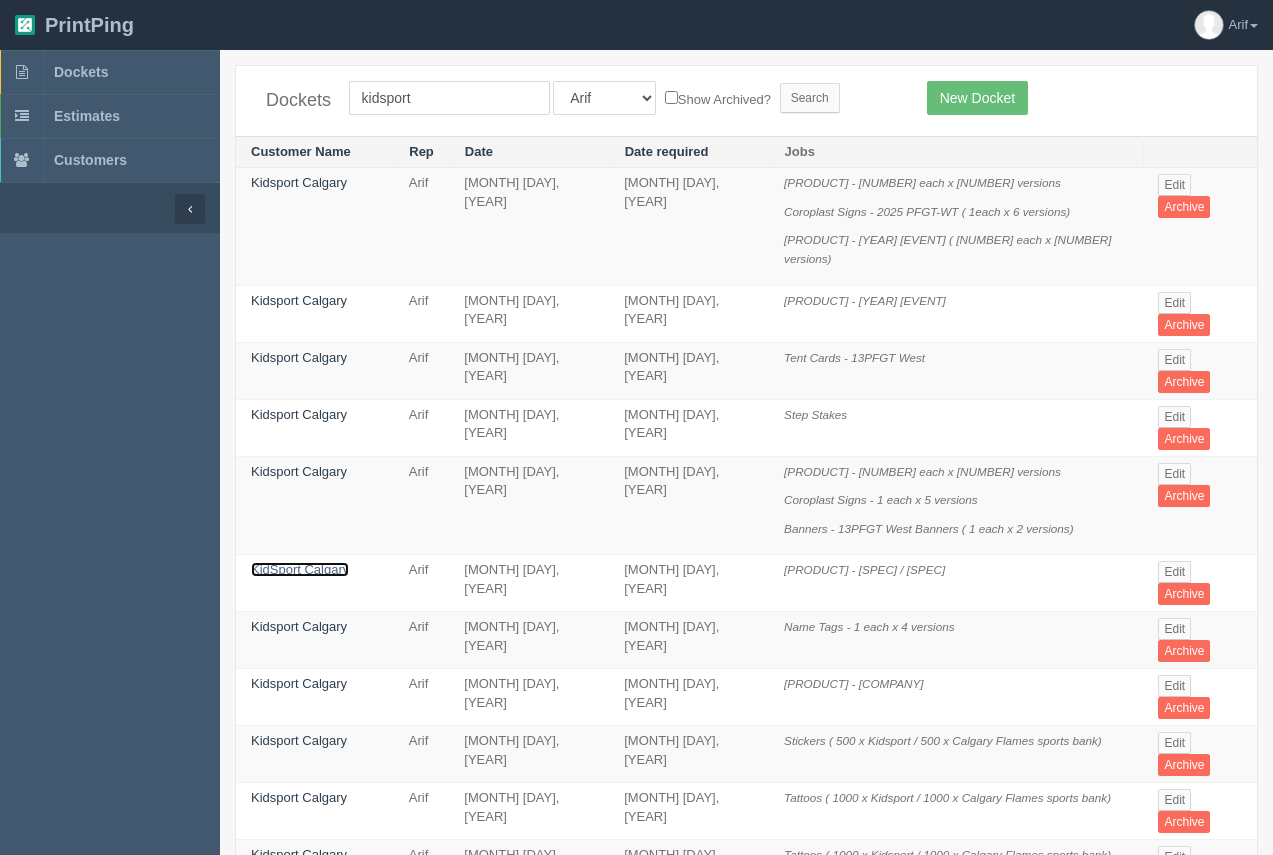 click on "KidSport Calgary" at bounding box center [300, 569] 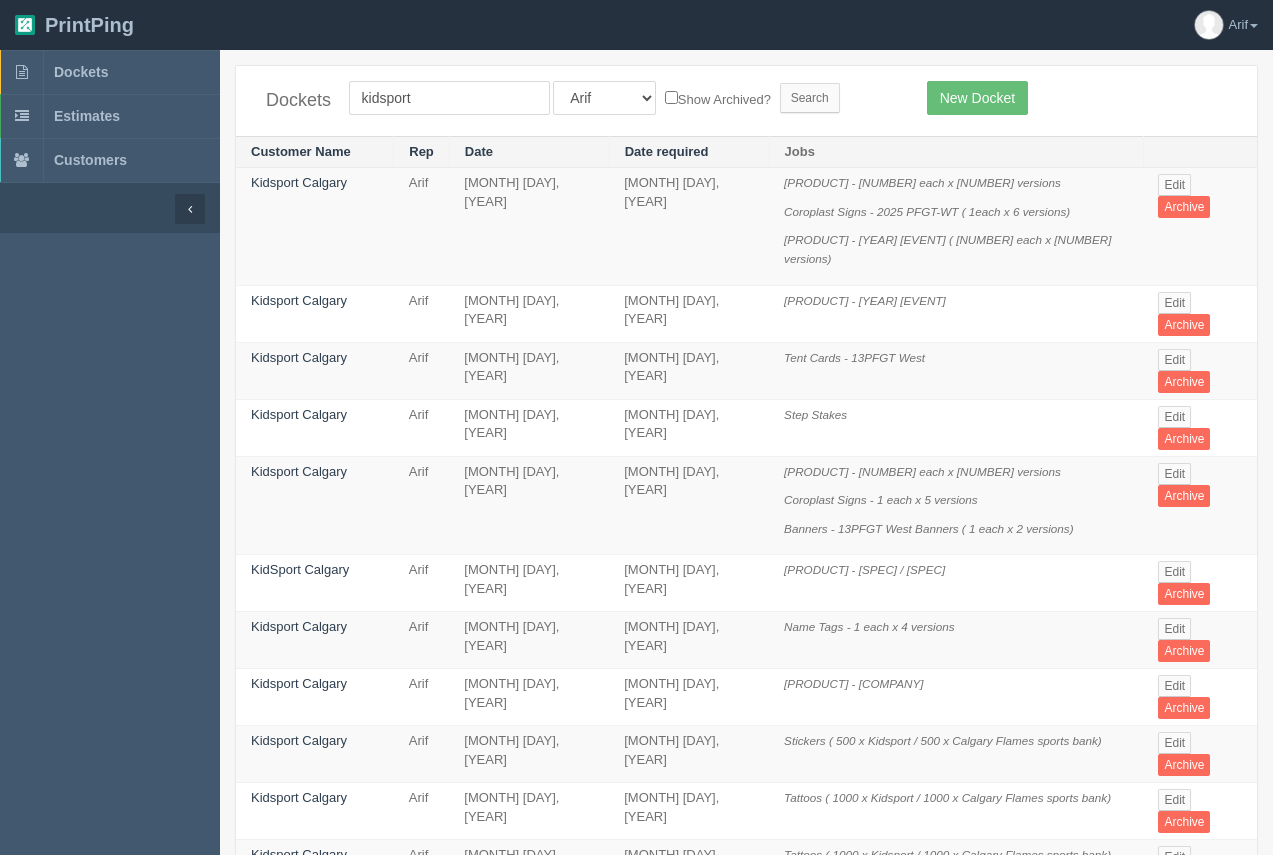 drag, startPoint x: 297, startPoint y: 551, endPoint x: 296, endPoint y: 512, distance: 39.012817 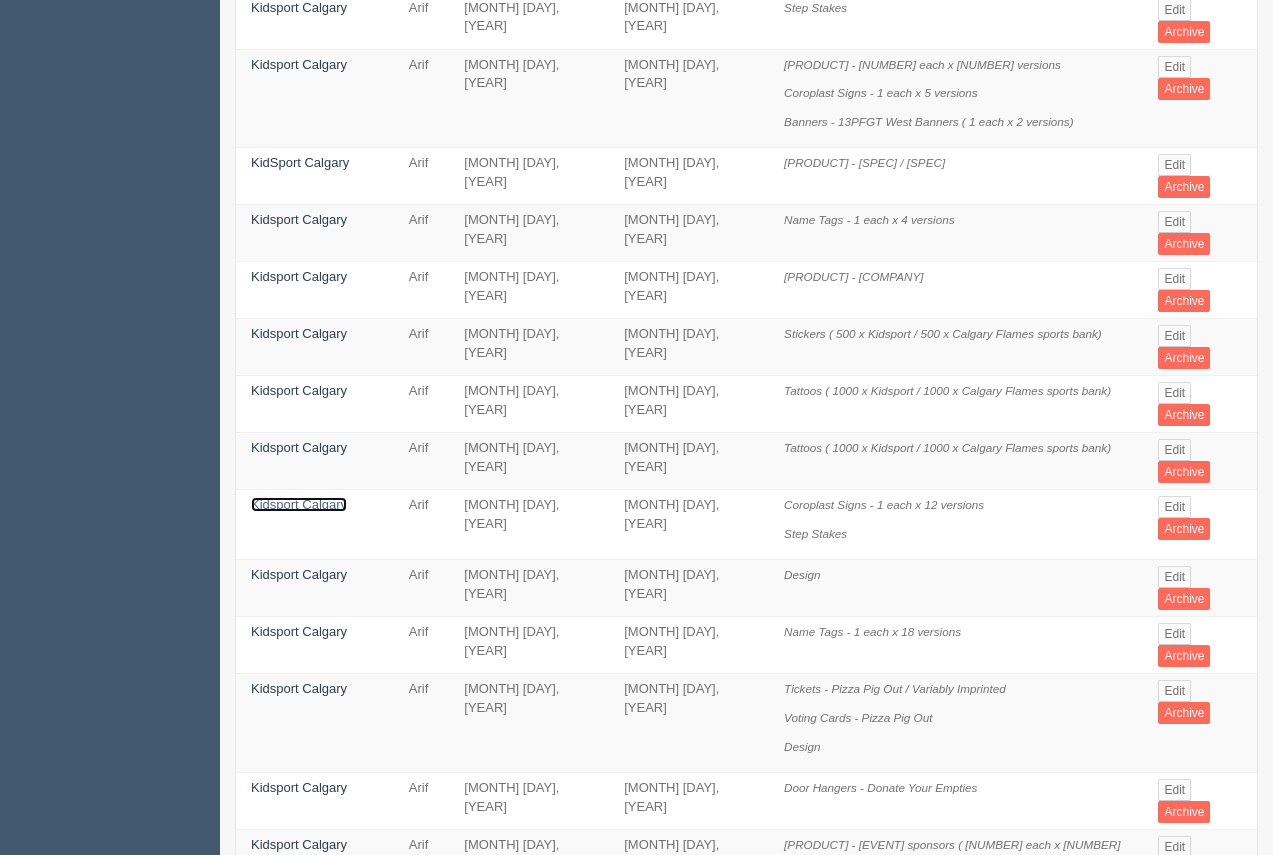 click on "Kidsport Calgary" at bounding box center (299, 504) 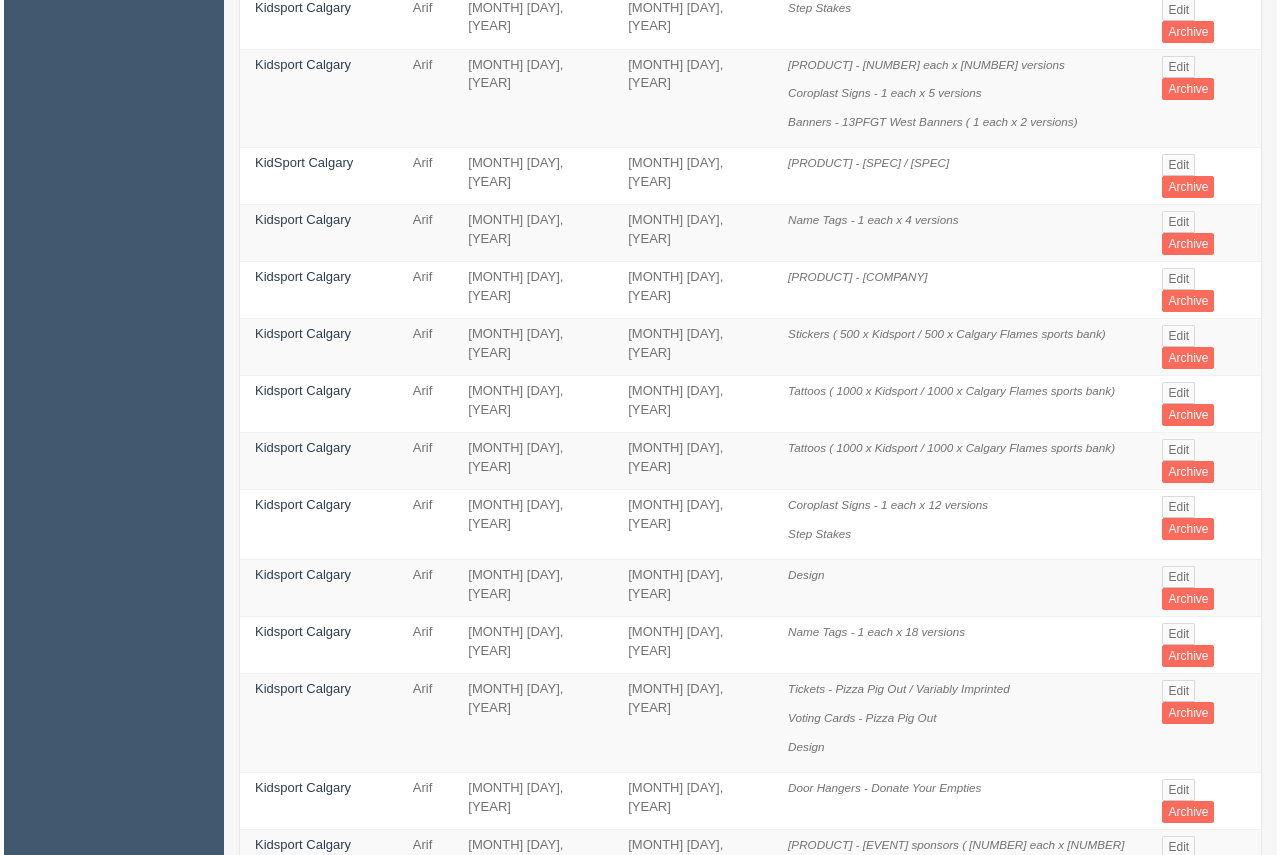 scroll, scrollTop: 0, scrollLeft: 0, axis: both 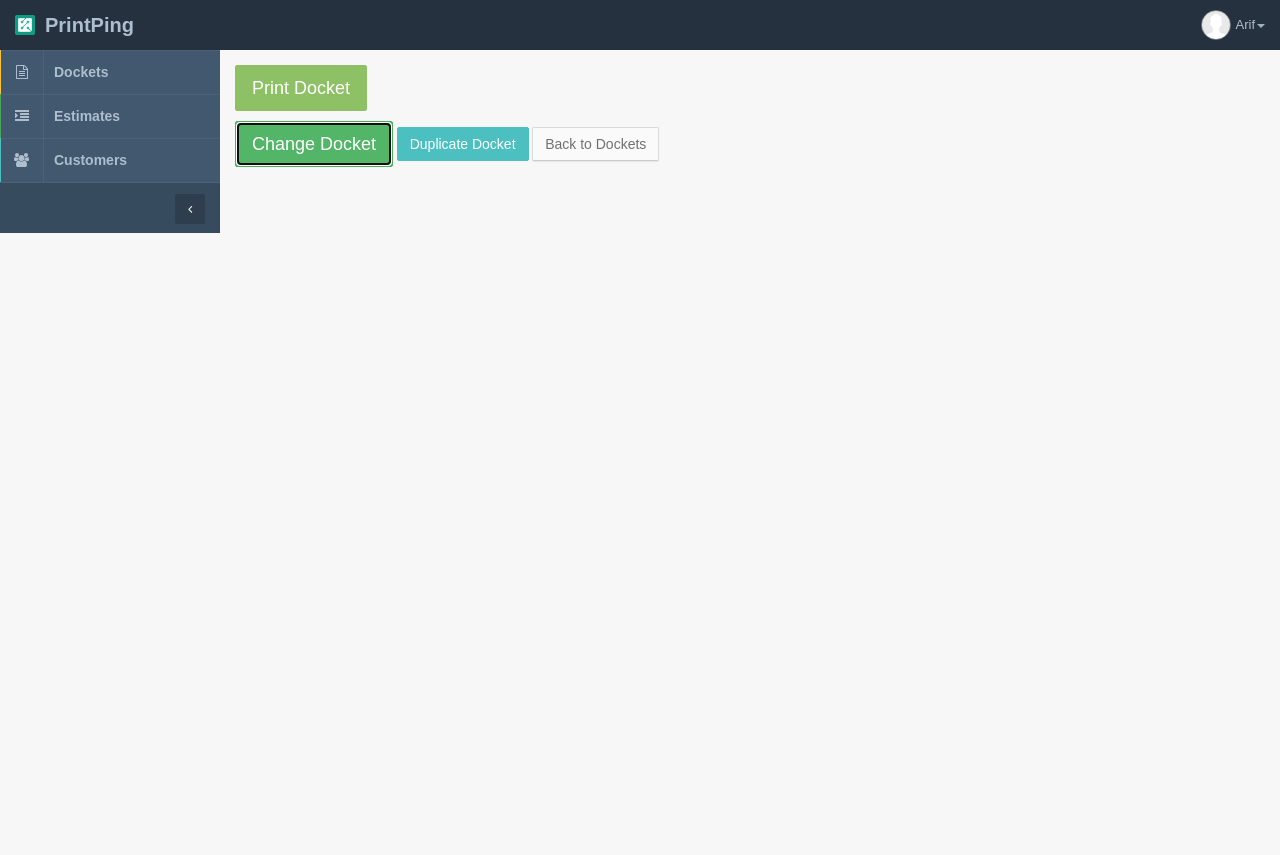 click on "Change Docket" at bounding box center [314, 144] 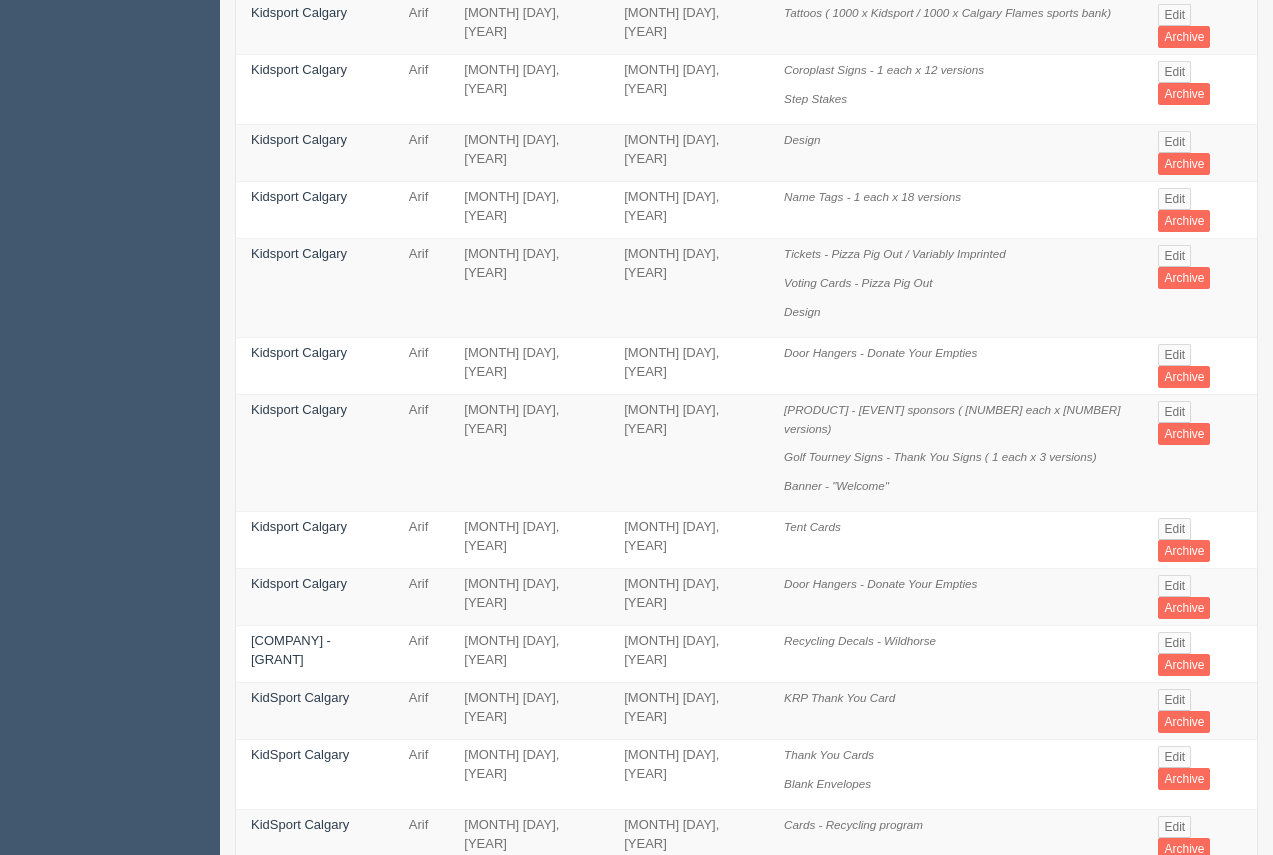 scroll, scrollTop: 862, scrollLeft: 0, axis: vertical 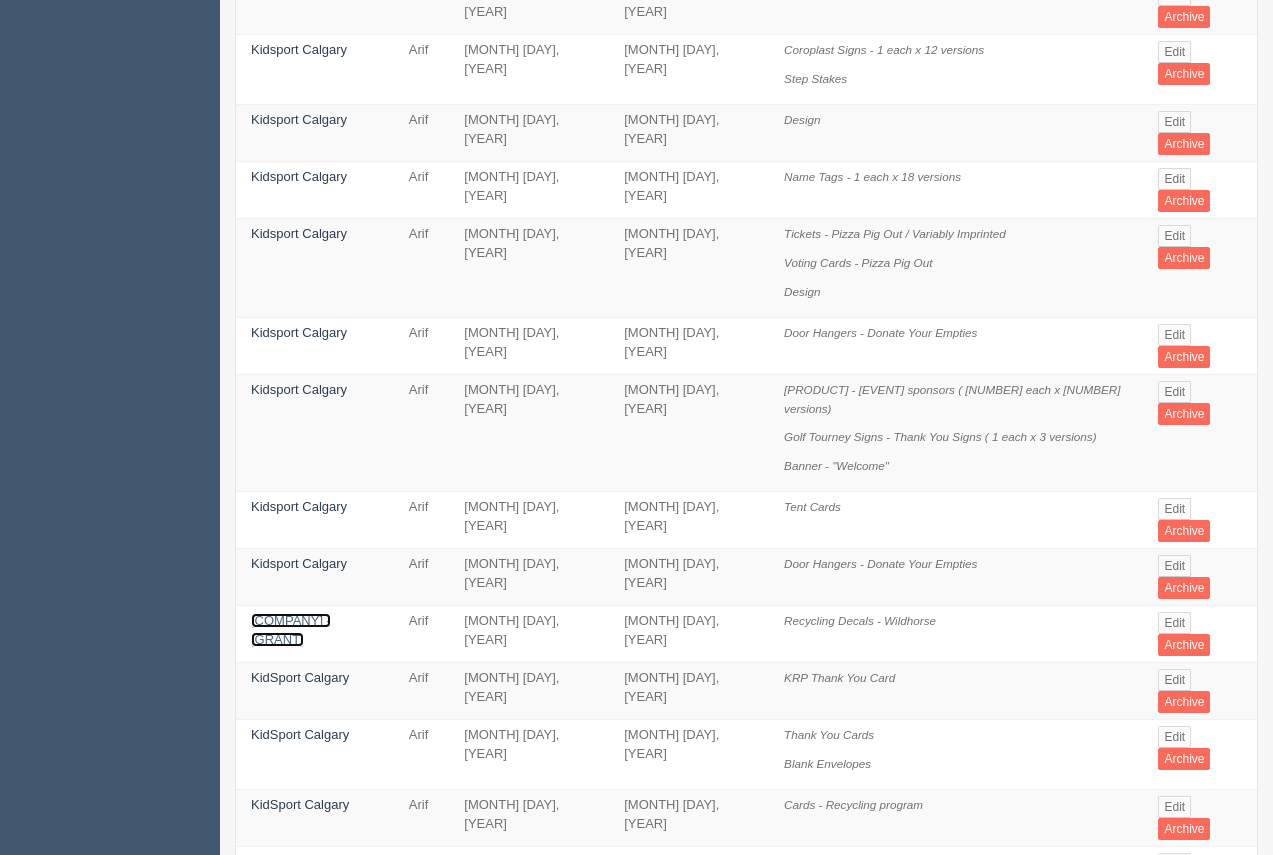 click on "Kidsport Calgary - ABCRC Grant" at bounding box center [291, 630] 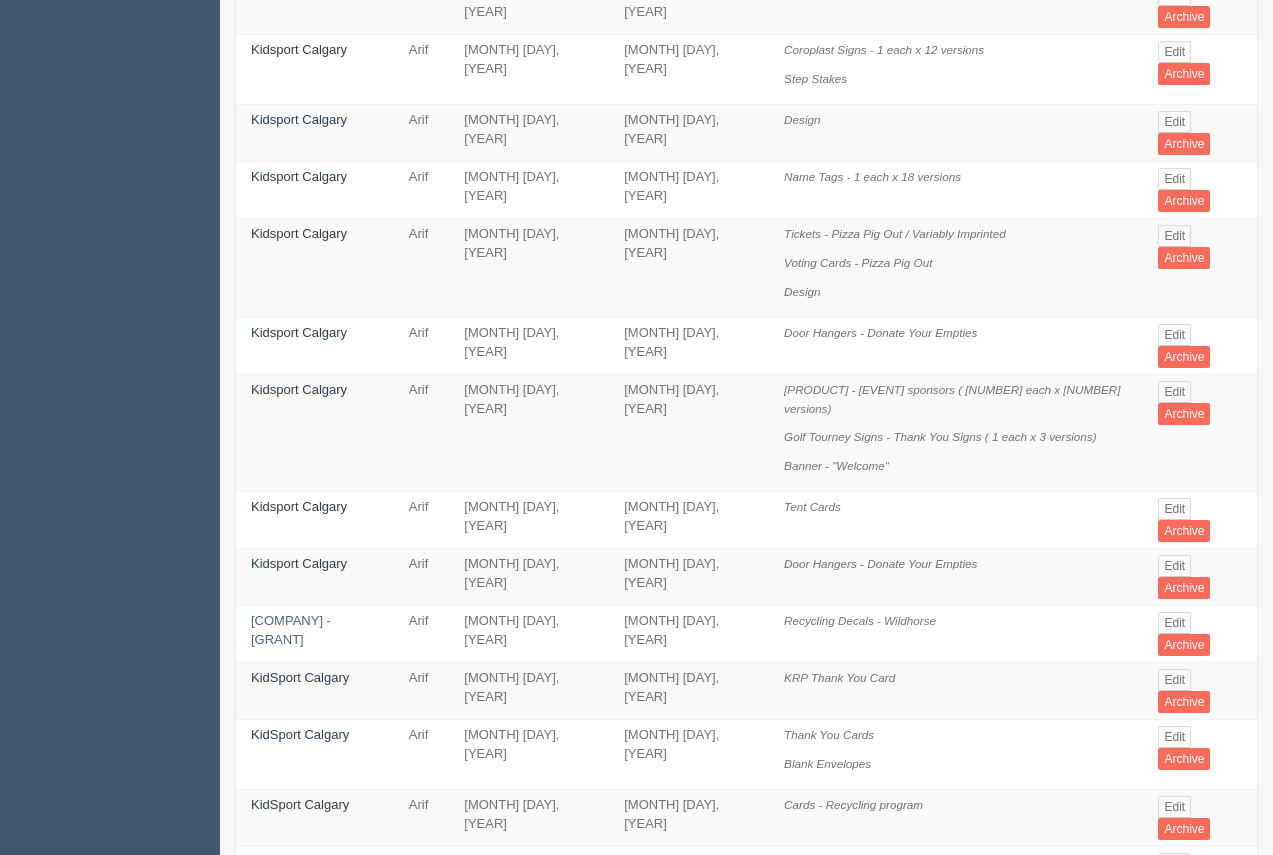 drag, startPoint x: 308, startPoint y: 589, endPoint x: 311, endPoint y: 552, distance: 37.12142 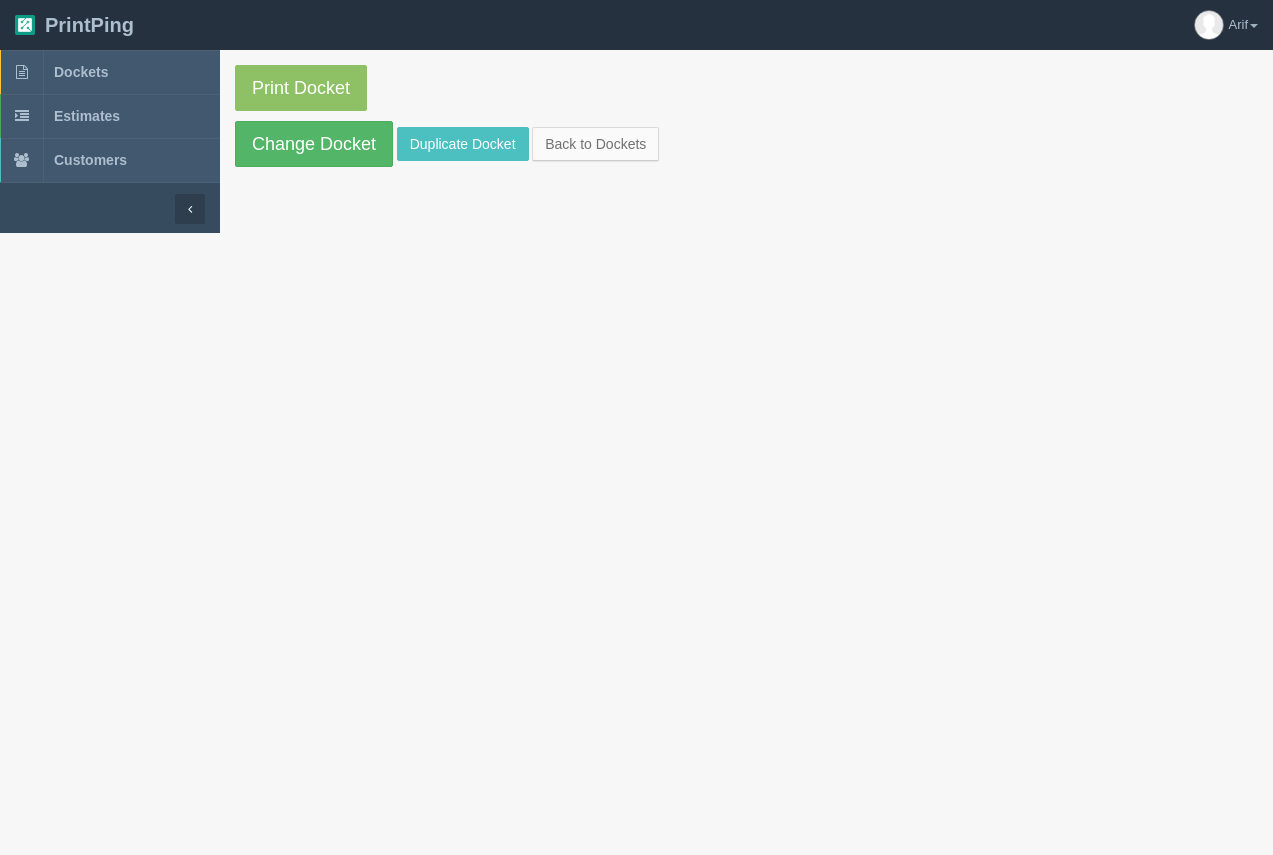 scroll, scrollTop: 0, scrollLeft: 0, axis: both 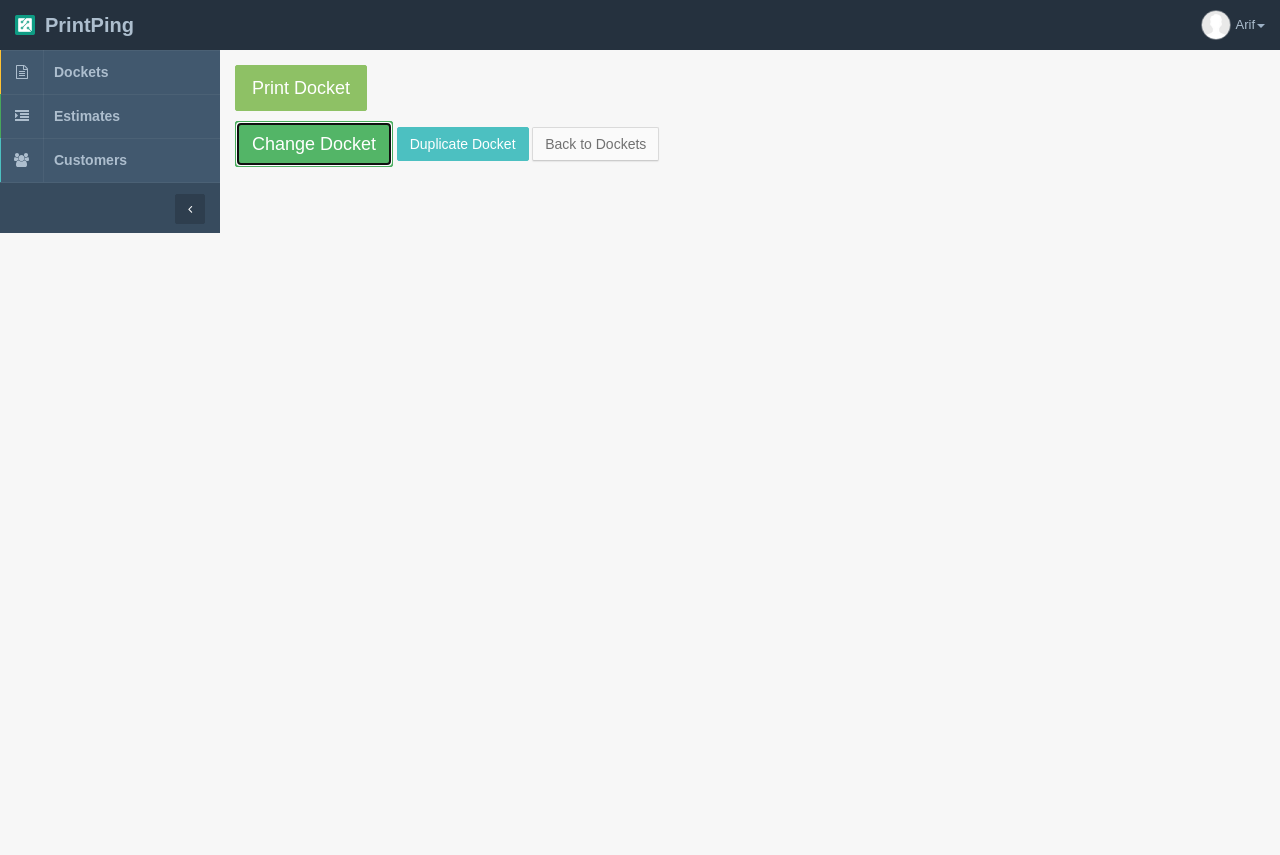 click on "Change Docket" at bounding box center (314, 144) 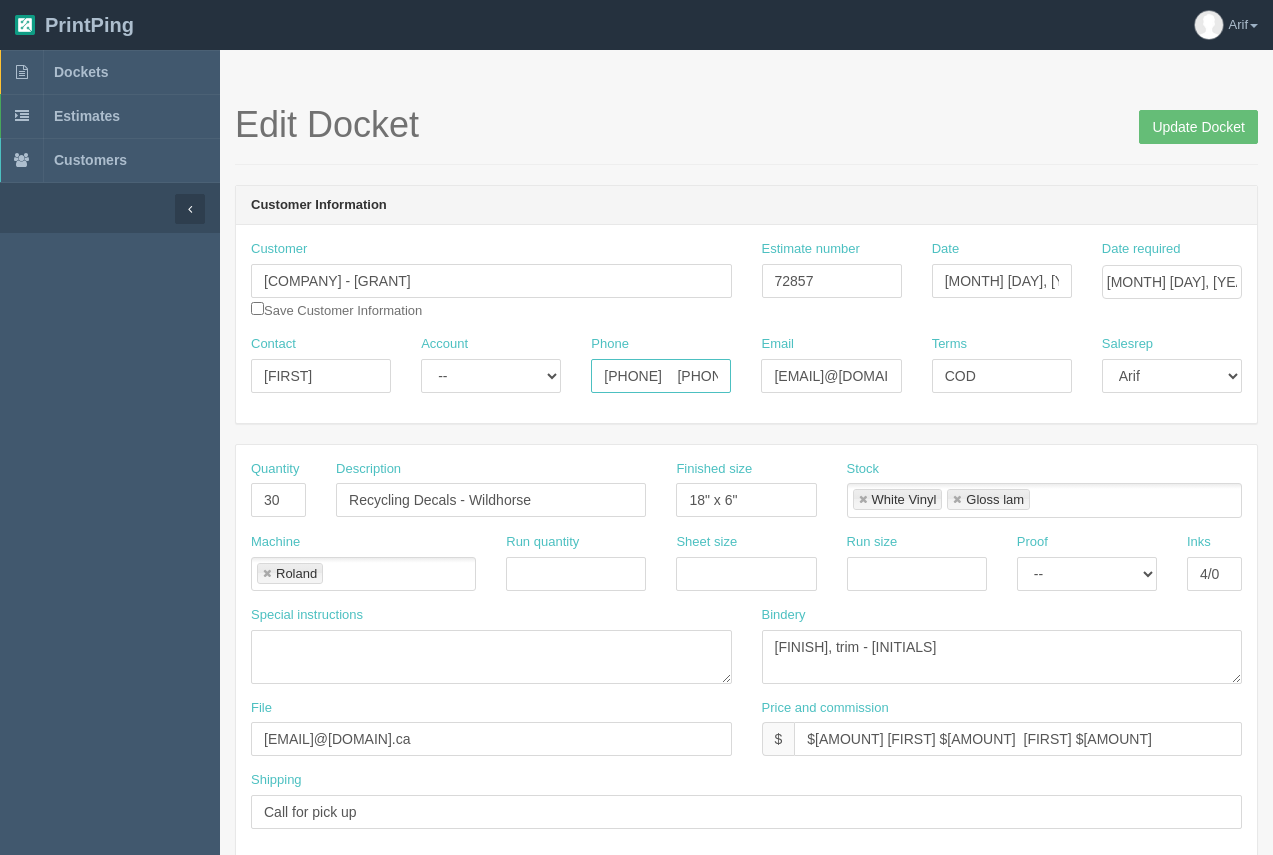 click on "403.202.0251    403.874.3692" at bounding box center [661, 376] 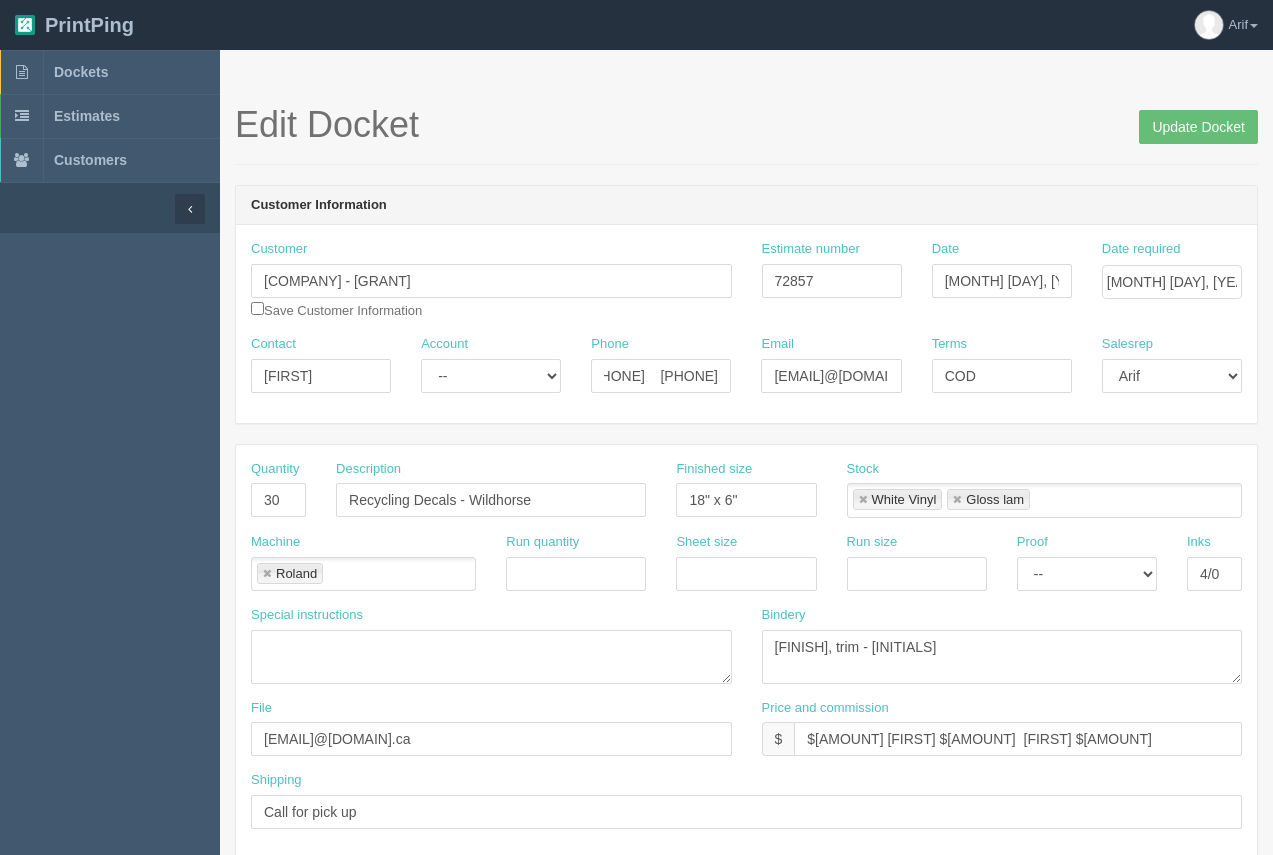 scroll, scrollTop: 0, scrollLeft: 0, axis: both 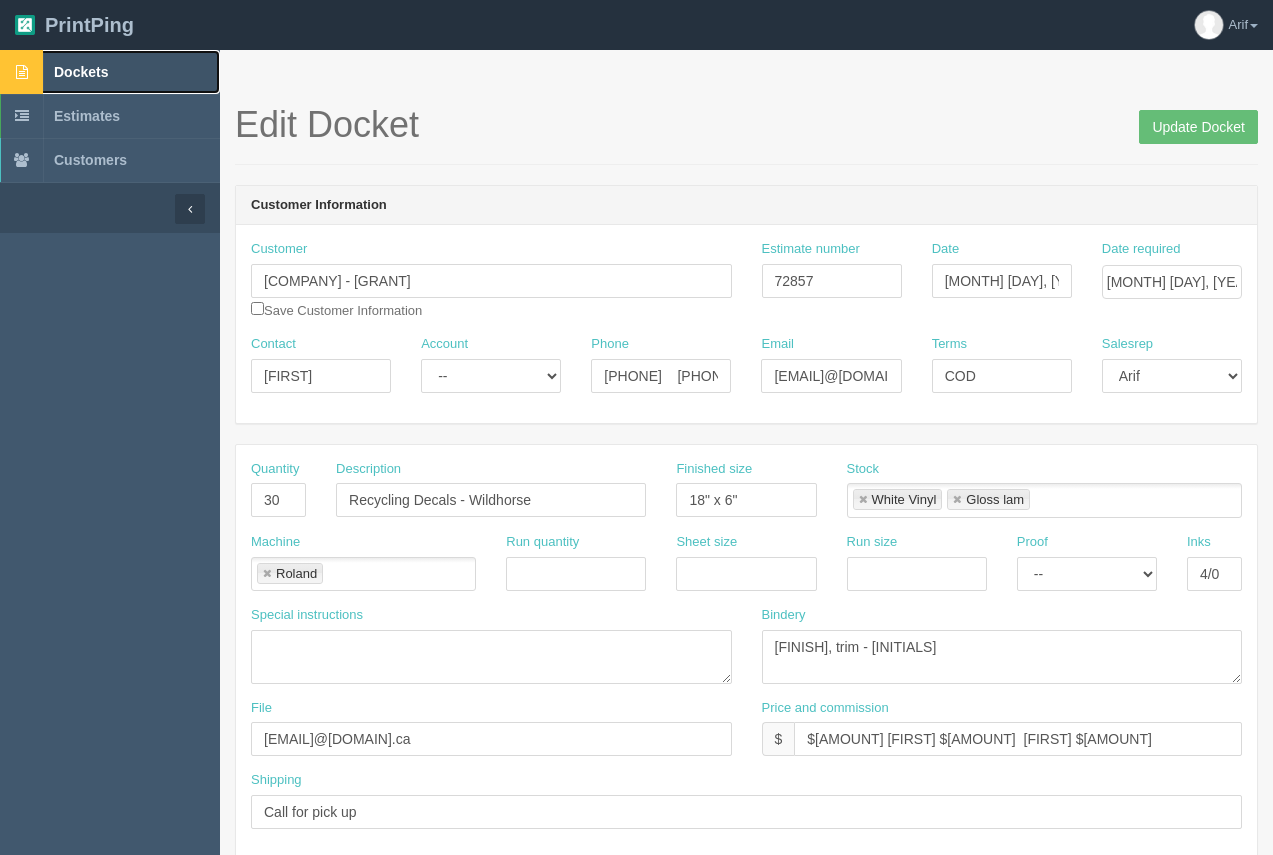 click on "Dockets" at bounding box center [81, 72] 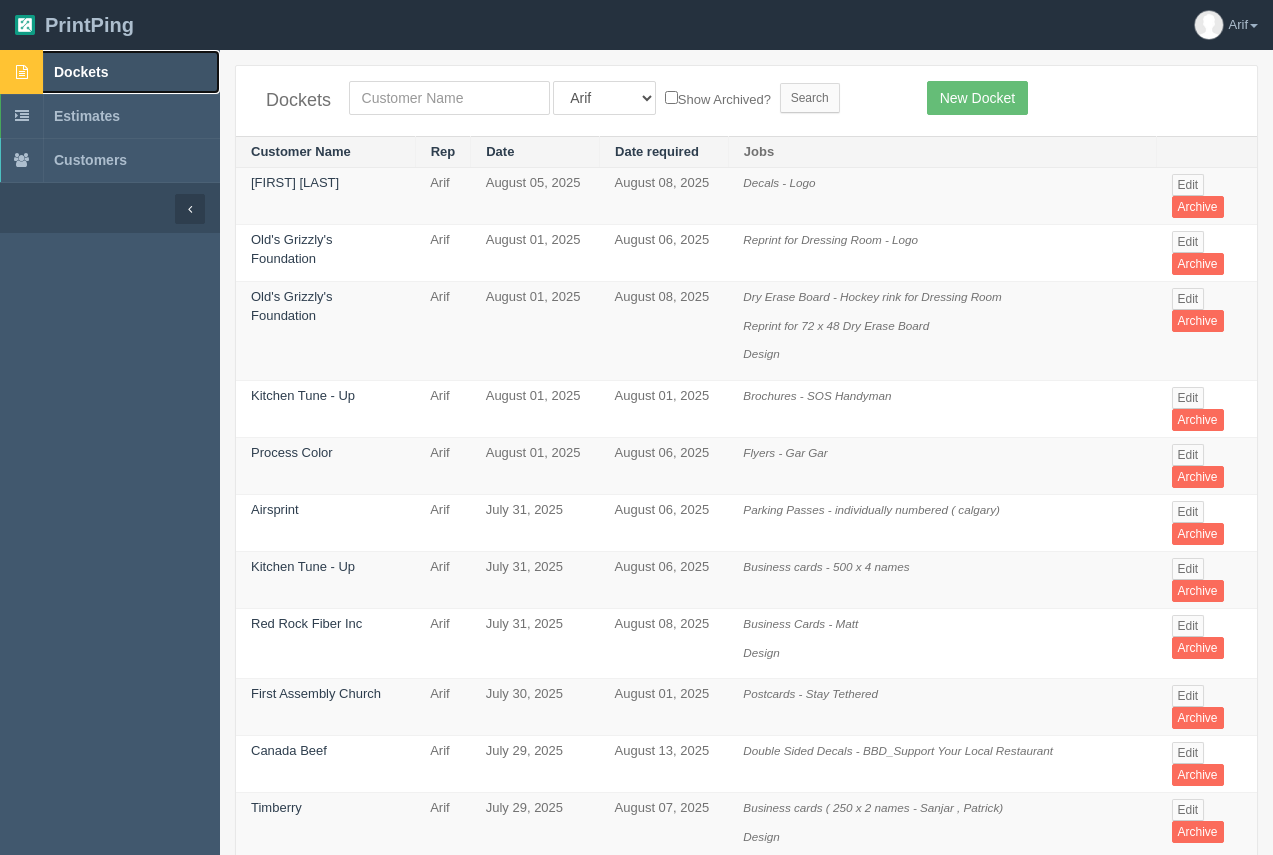 click on "Dockets" at bounding box center (81, 72) 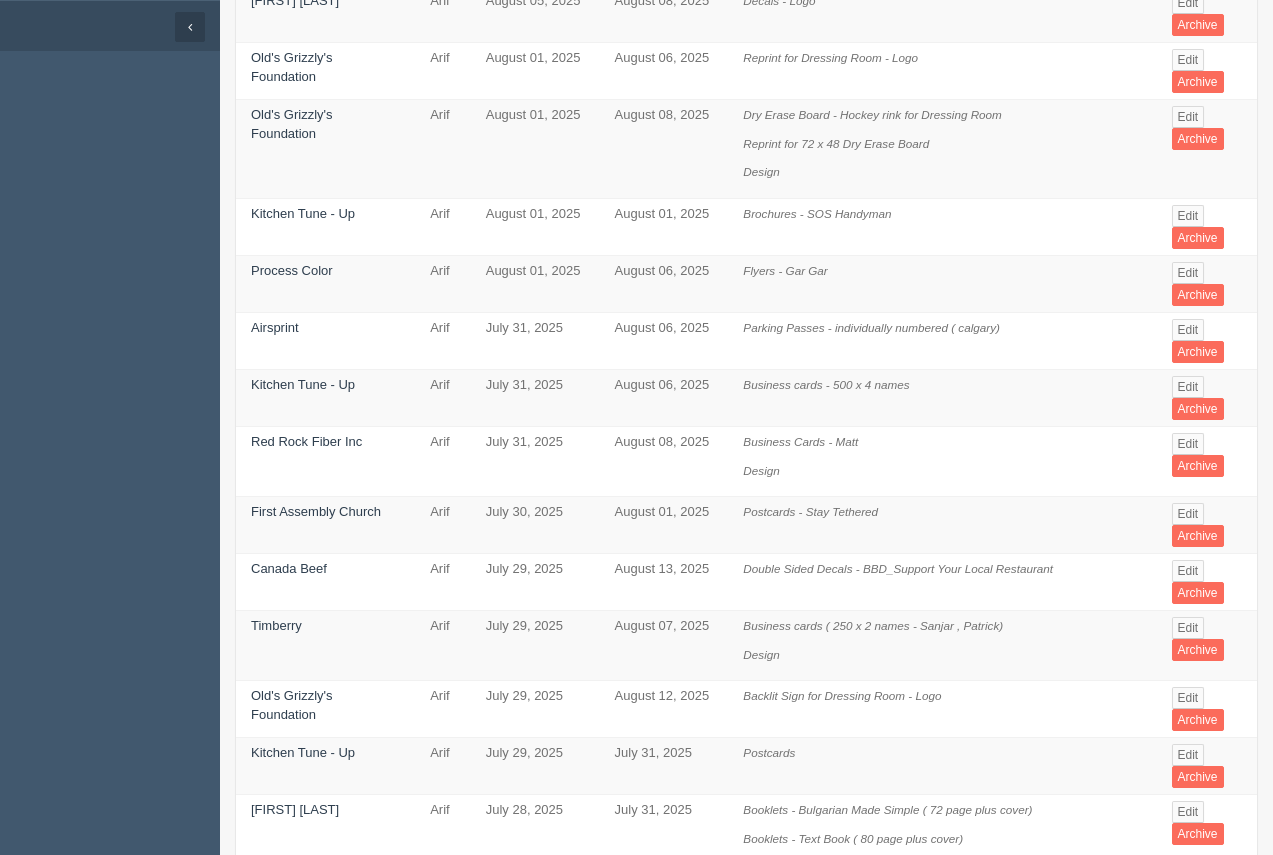 scroll, scrollTop: 0, scrollLeft: 0, axis: both 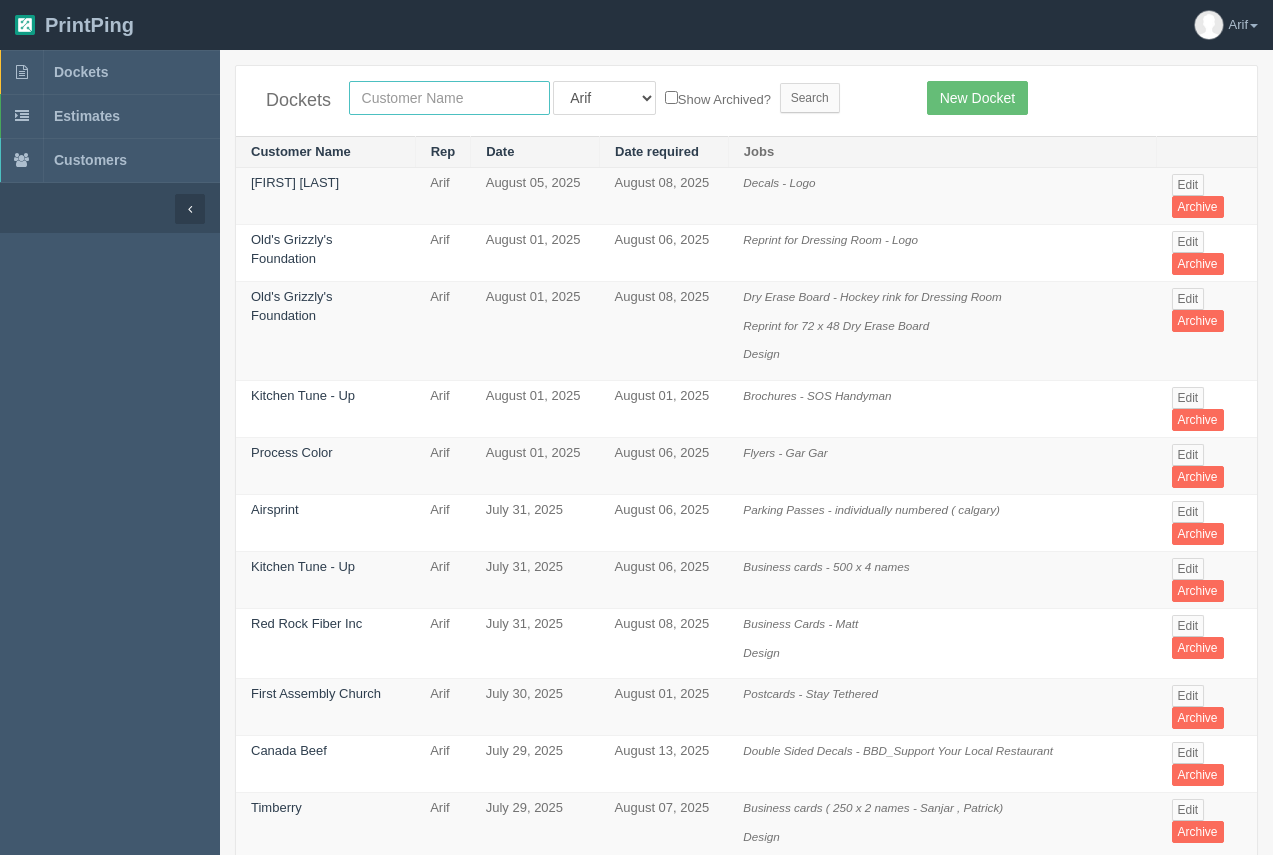 click at bounding box center [449, 98] 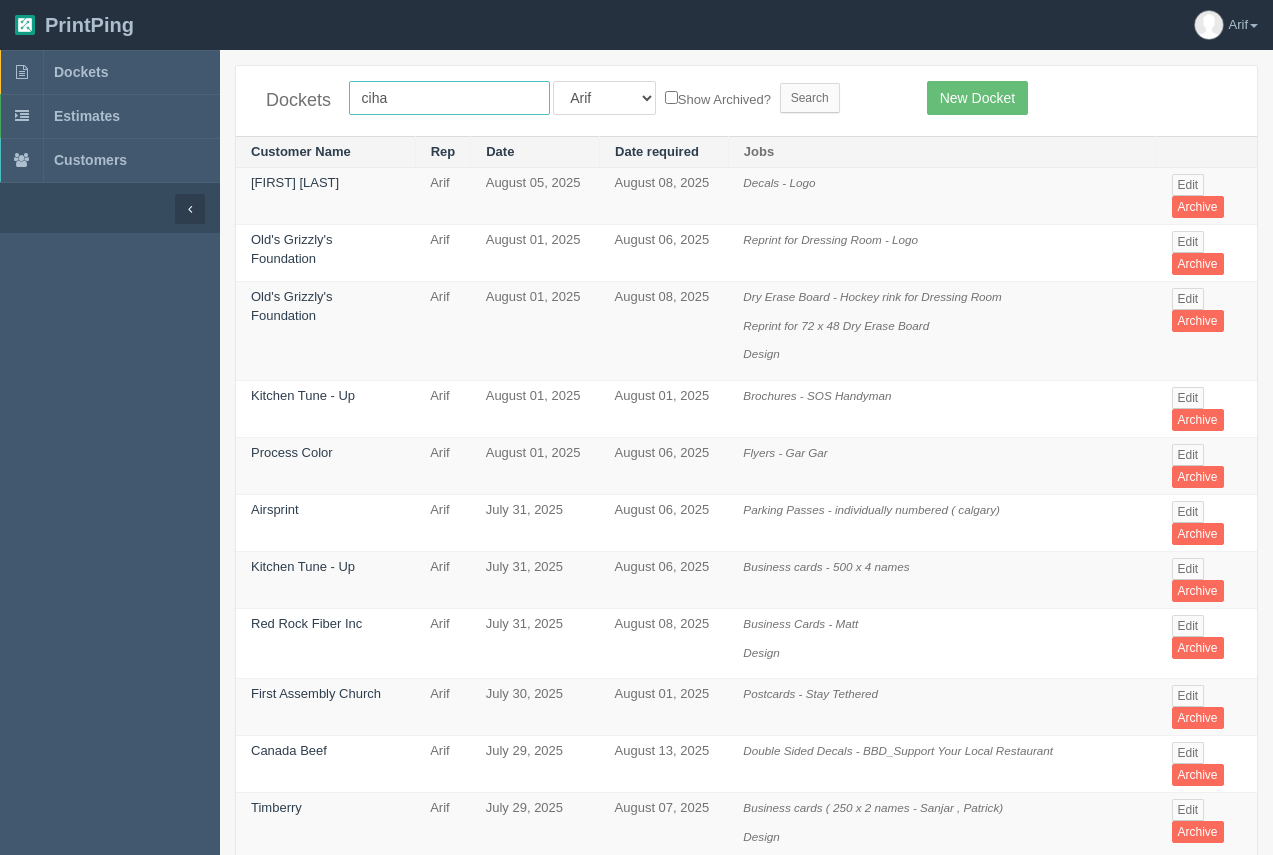 type on "ciha" 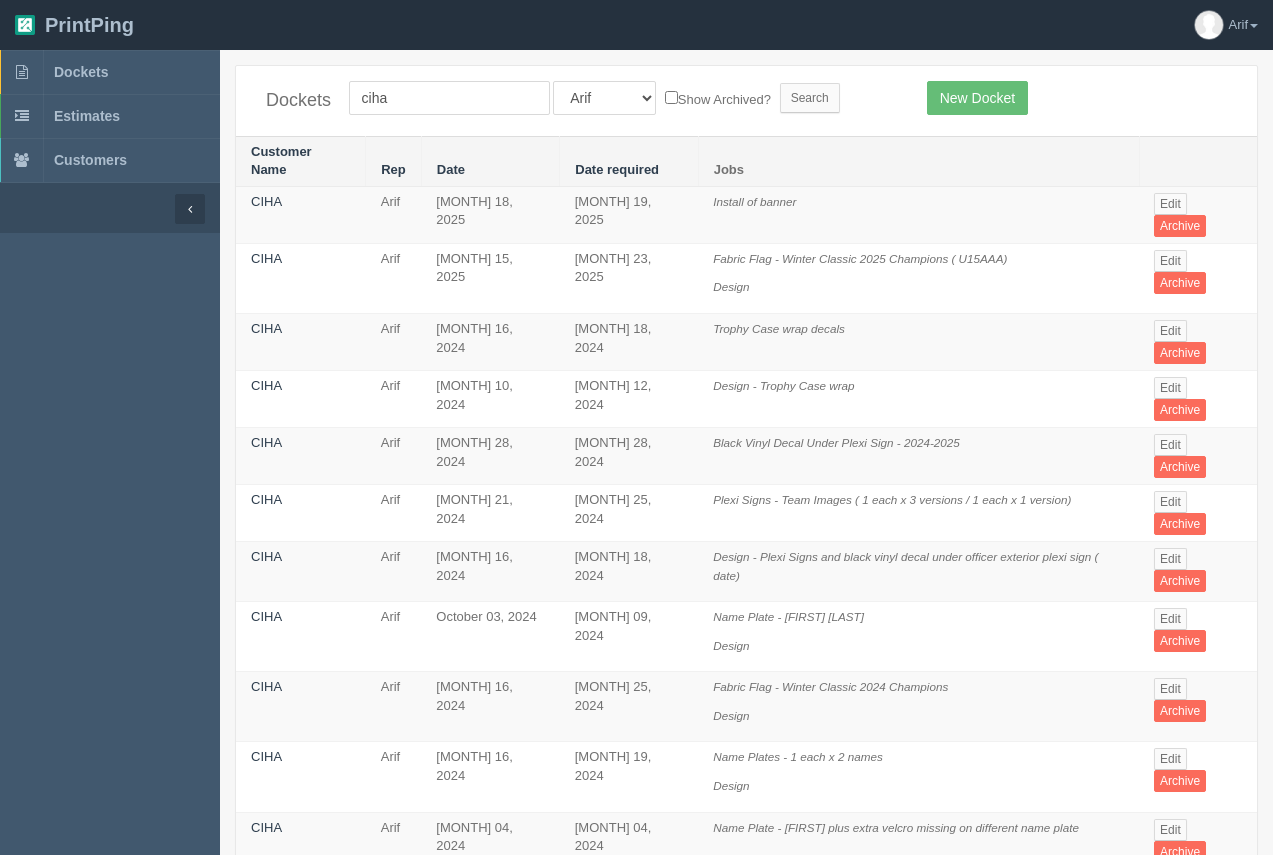scroll, scrollTop: 0, scrollLeft: 0, axis: both 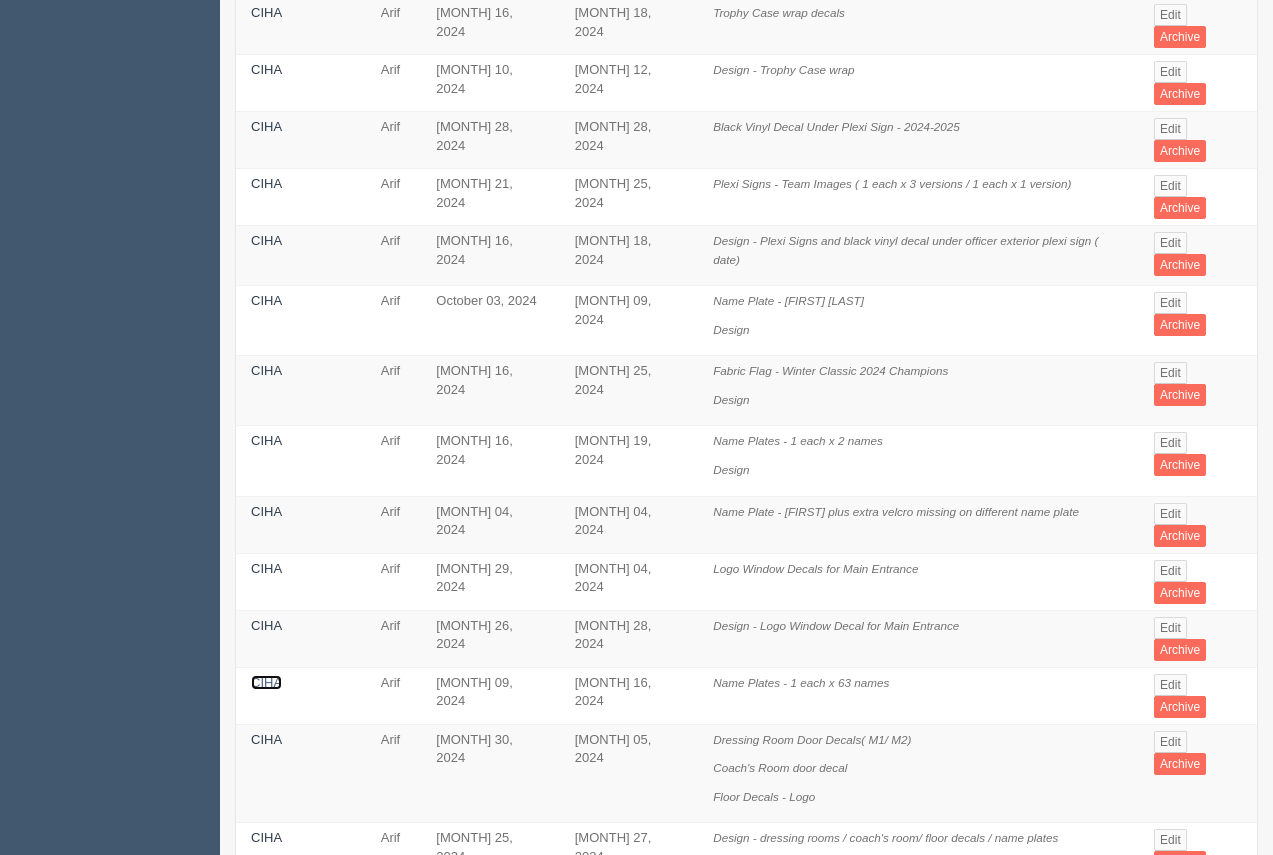 click on "CIHA" at bounding box center (266, 682) 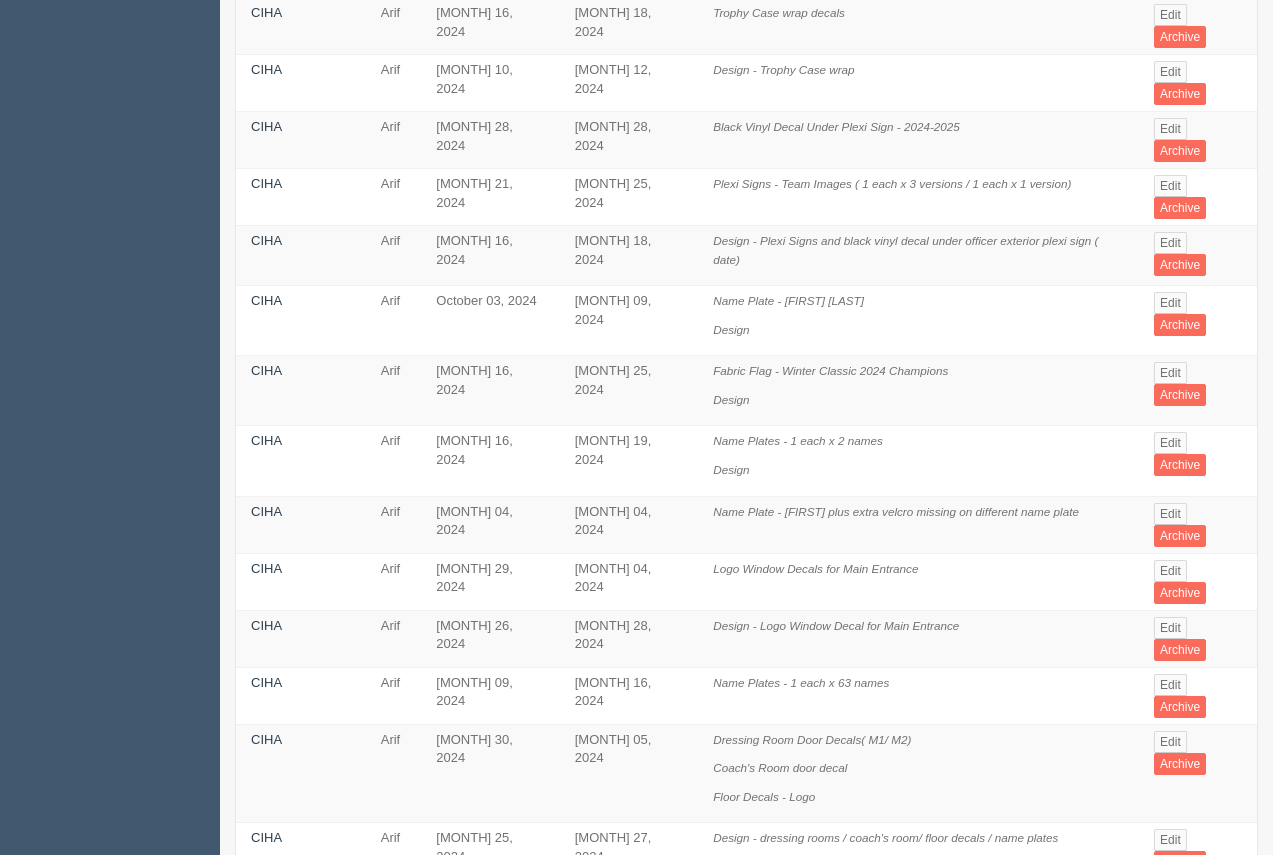 scroll, scrollTop: 0, scrollLeft: 0, axis: both 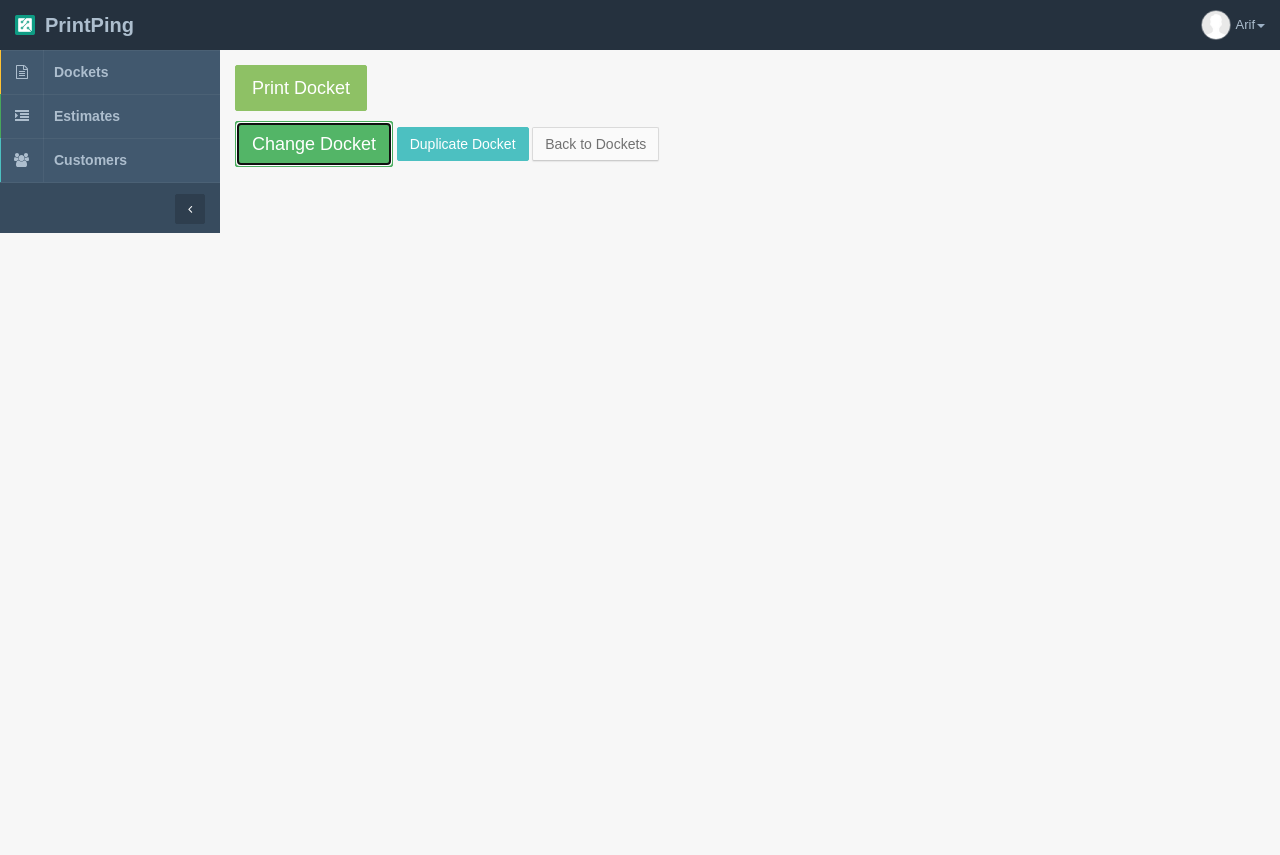 click on "Change Docket" at bounding box center [314, 144] 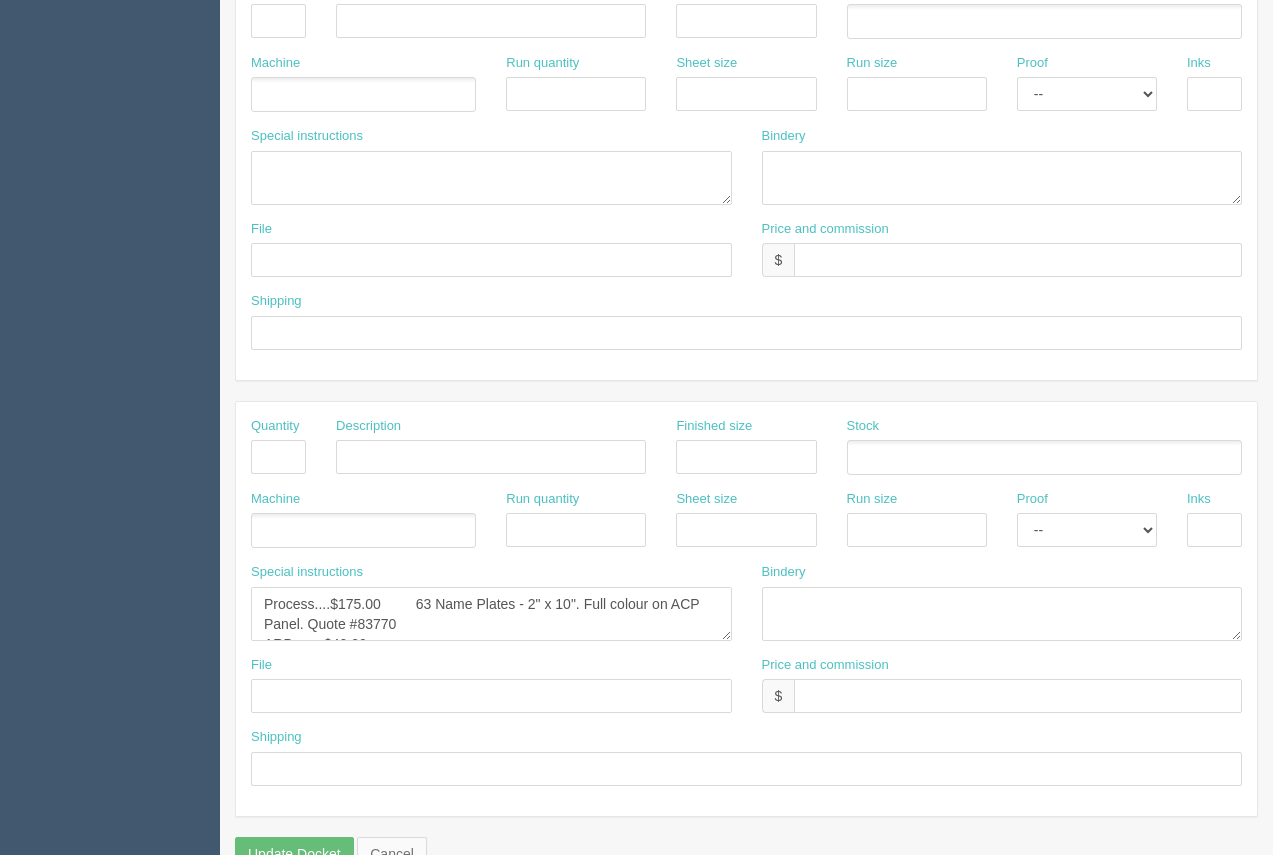 scroll, scrollTop: 912, scrollLeft: 0, axis: vertical 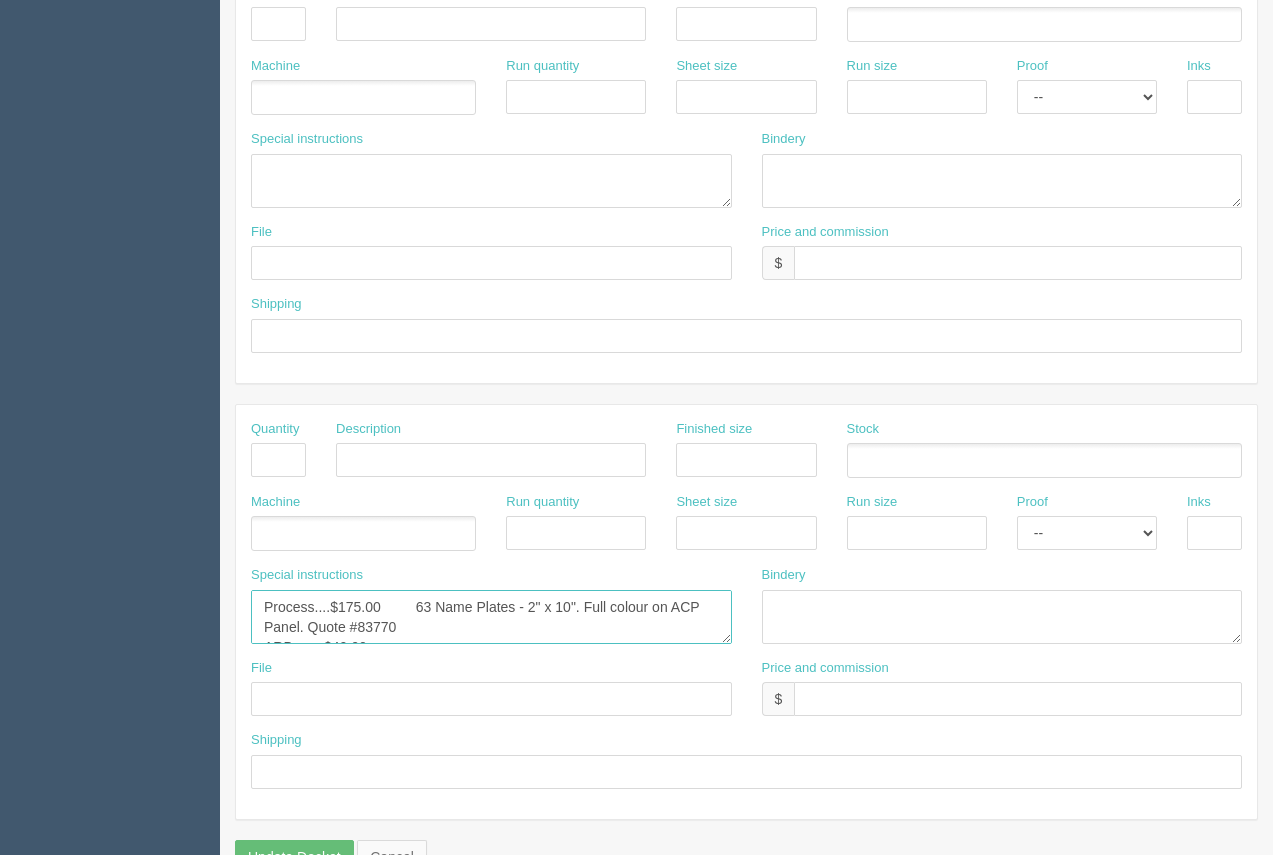 drag, startPoint x: 472, startPoint y: 626, endPoint x: 251, endPoint y: 603, distance: 222.1936 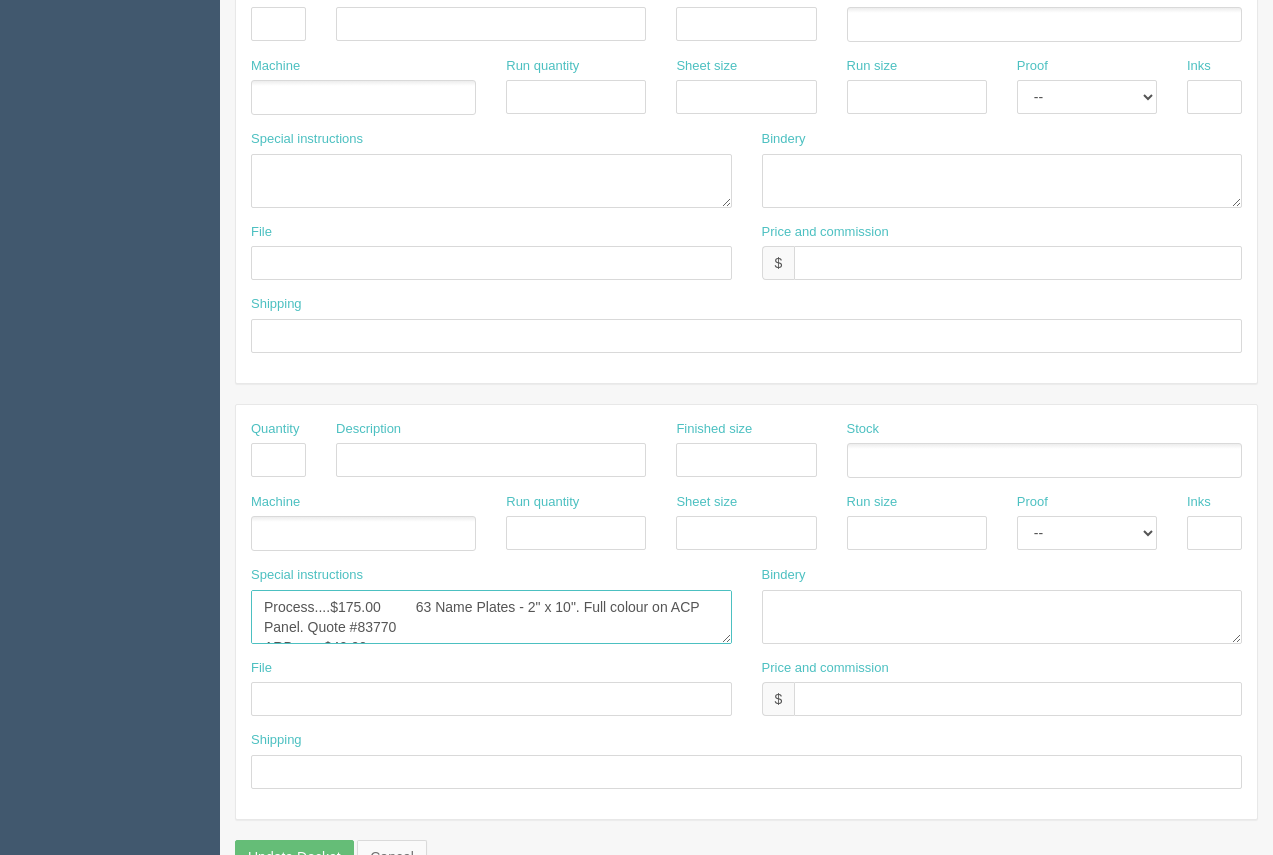 scroll, scrollTop: 164, scrollLeft: 0, axis: vertical 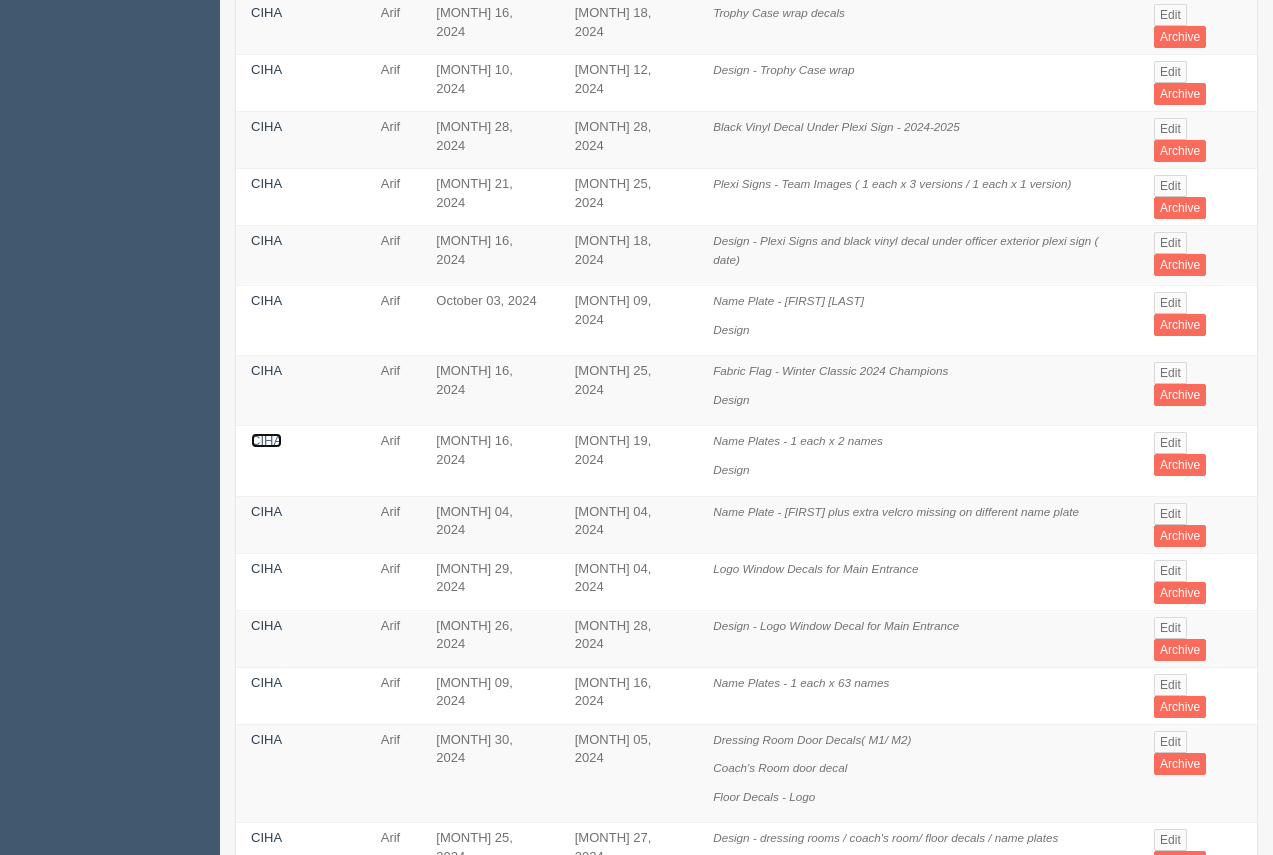 click on "CIHA" at bounding box center [266, 440] 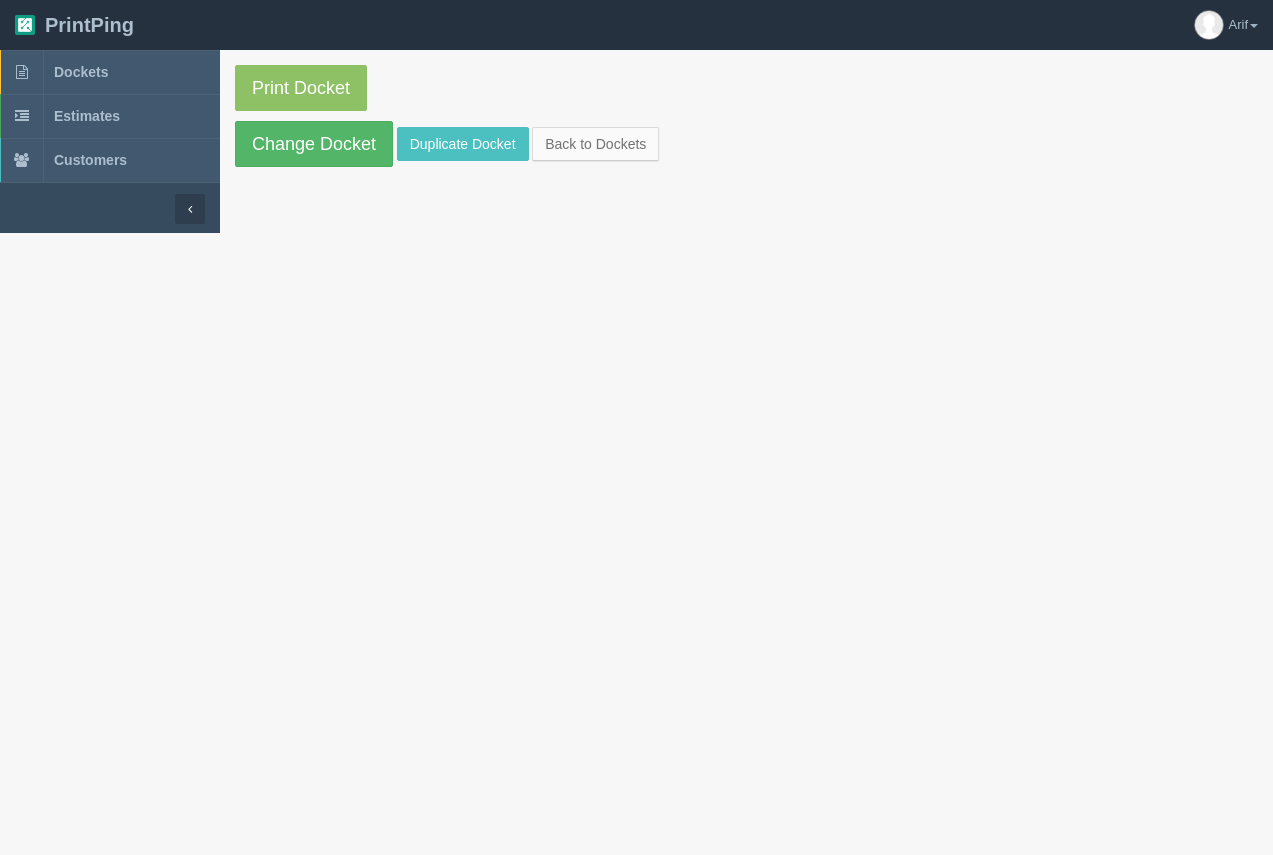 drag, startPoint x: 272, startPoint y: 446, endPoint x: 311, endPoint y: 123, distance: 325.34598 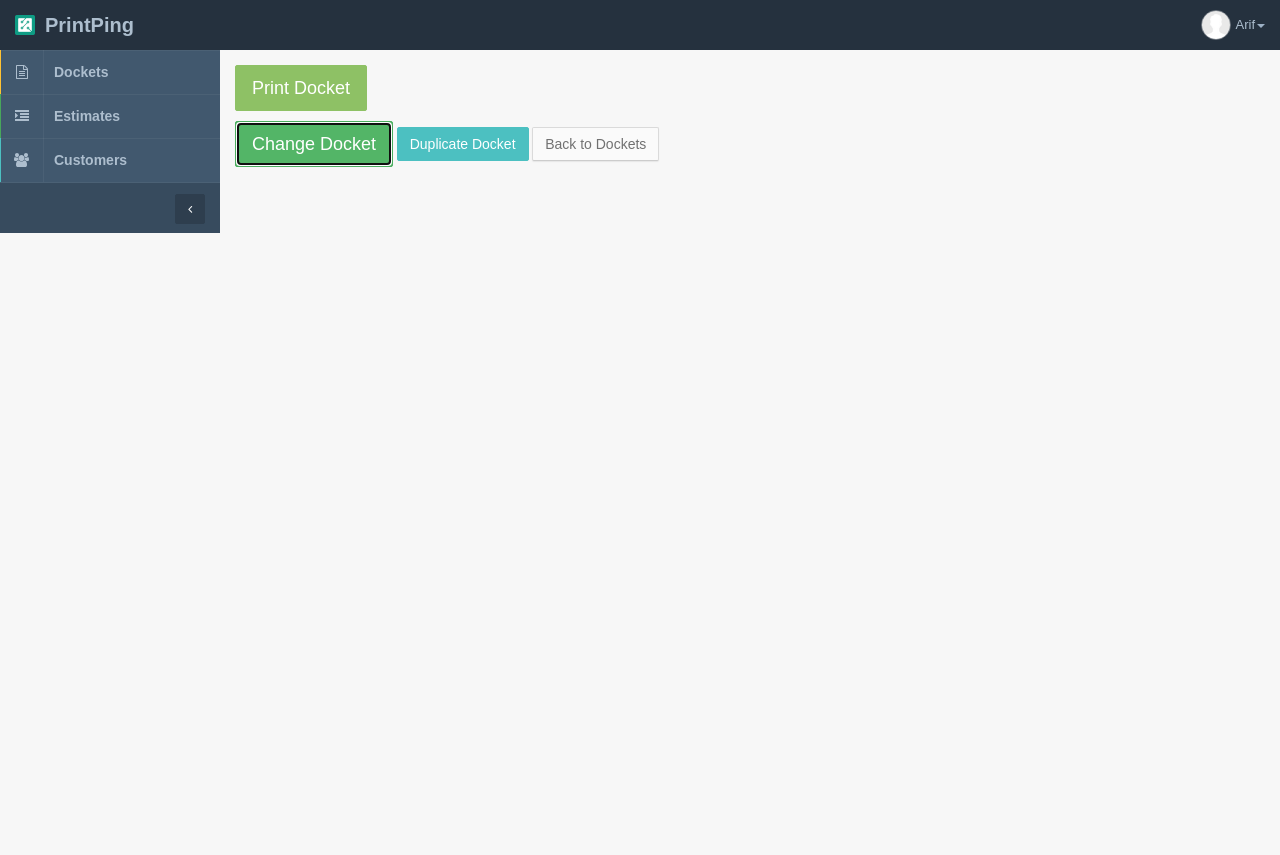 click on "Change Docket" at bounding box center [314, 144] 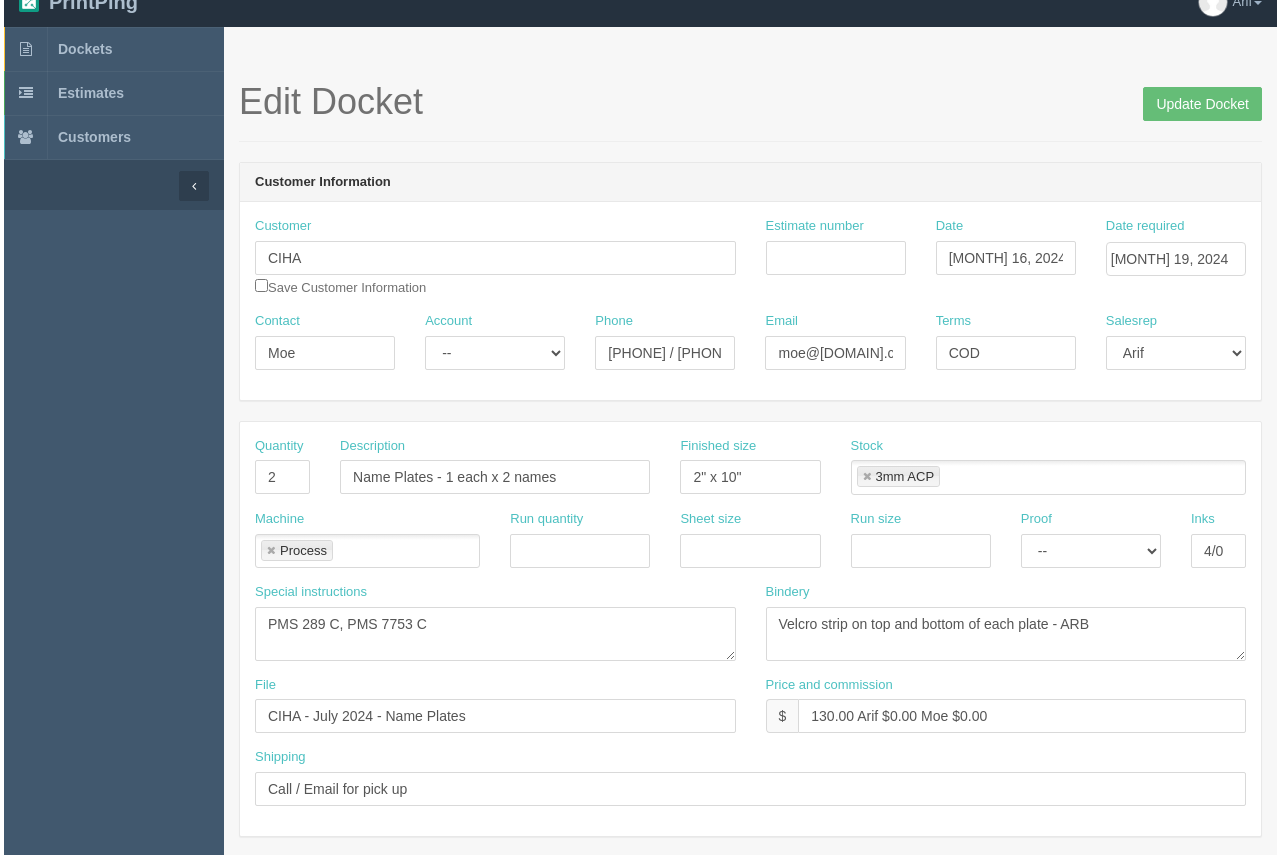 scroll, scrollTop: 0, scrollLeft: 0, axis: both 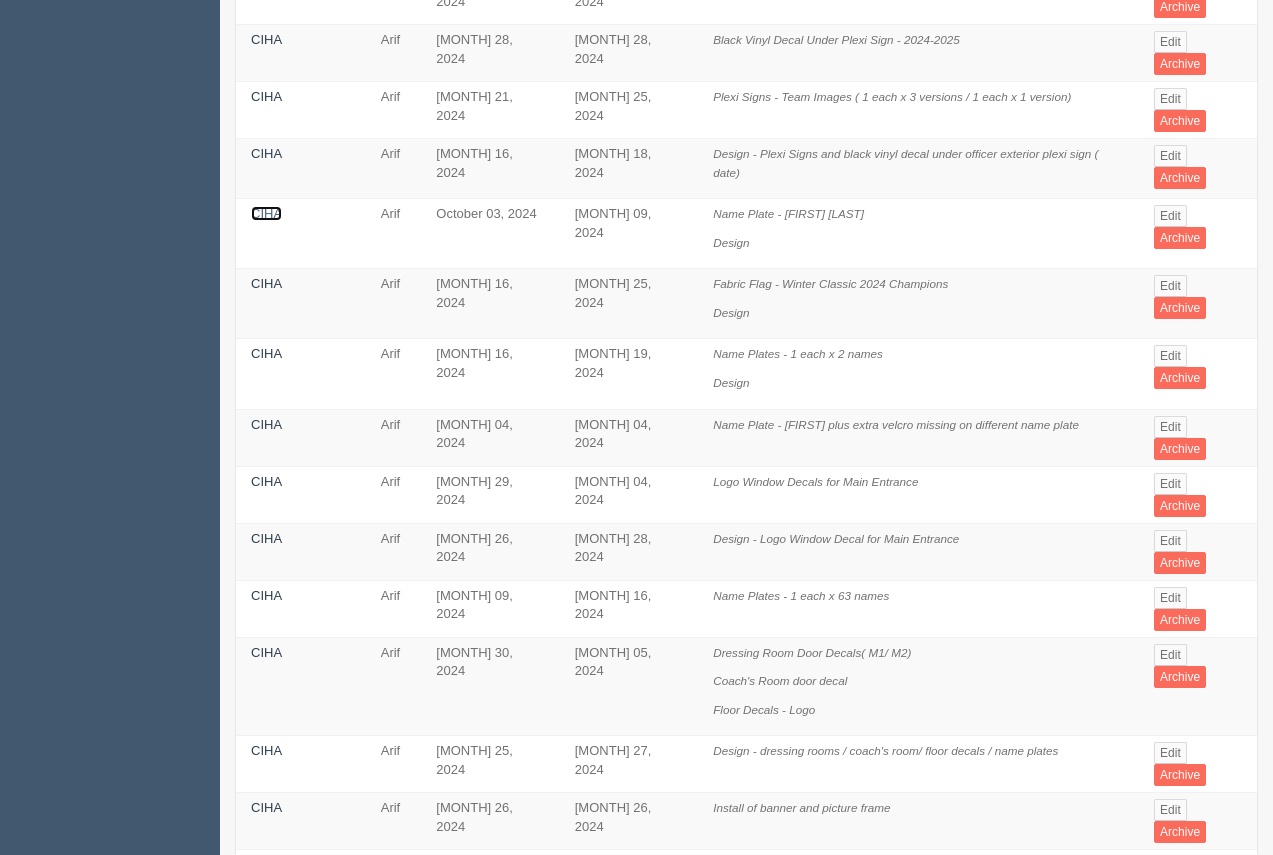 click on "CIHA" at bounding box center (266, 213) 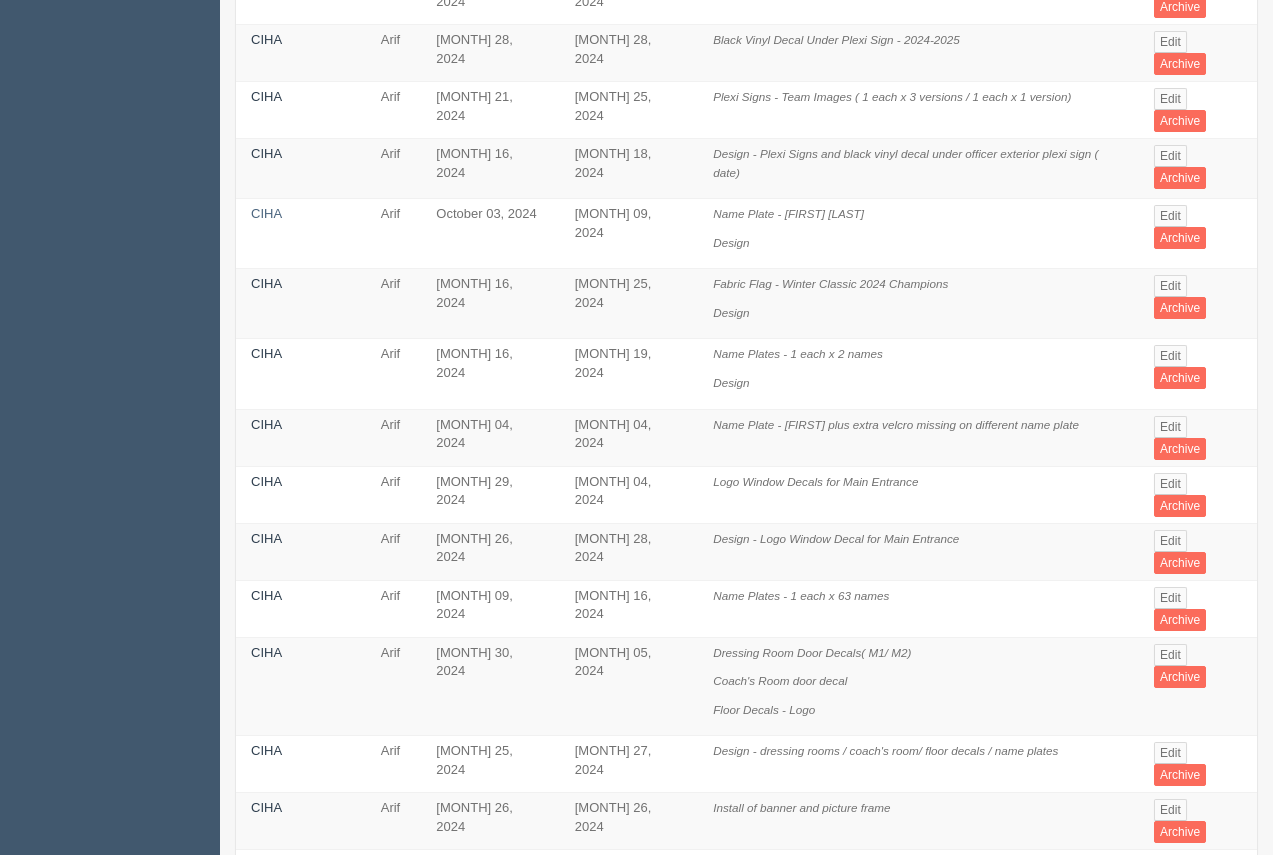 scroll, scrollTop: 0, scrollLeft: 0, axis: both 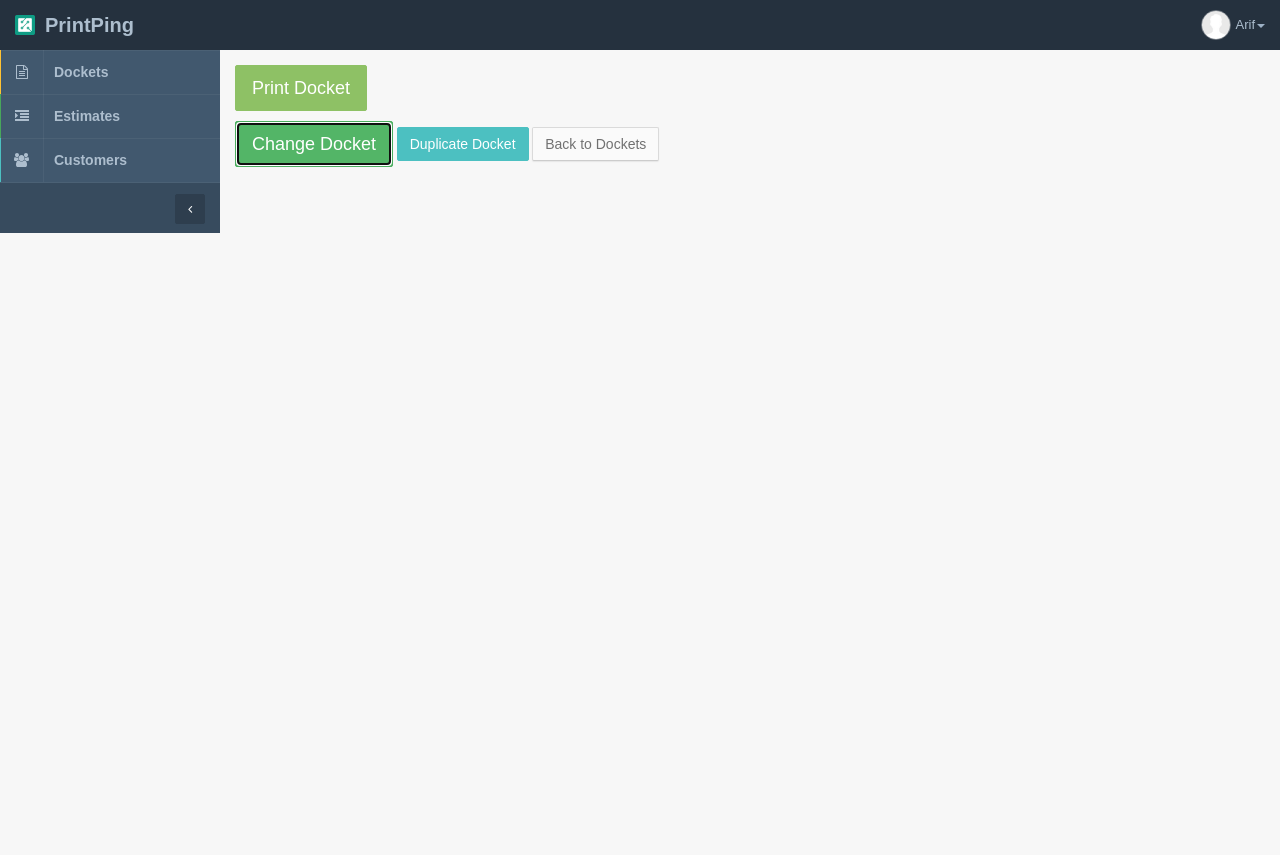 click on "Change Docket" at bounding box center [314, 144] 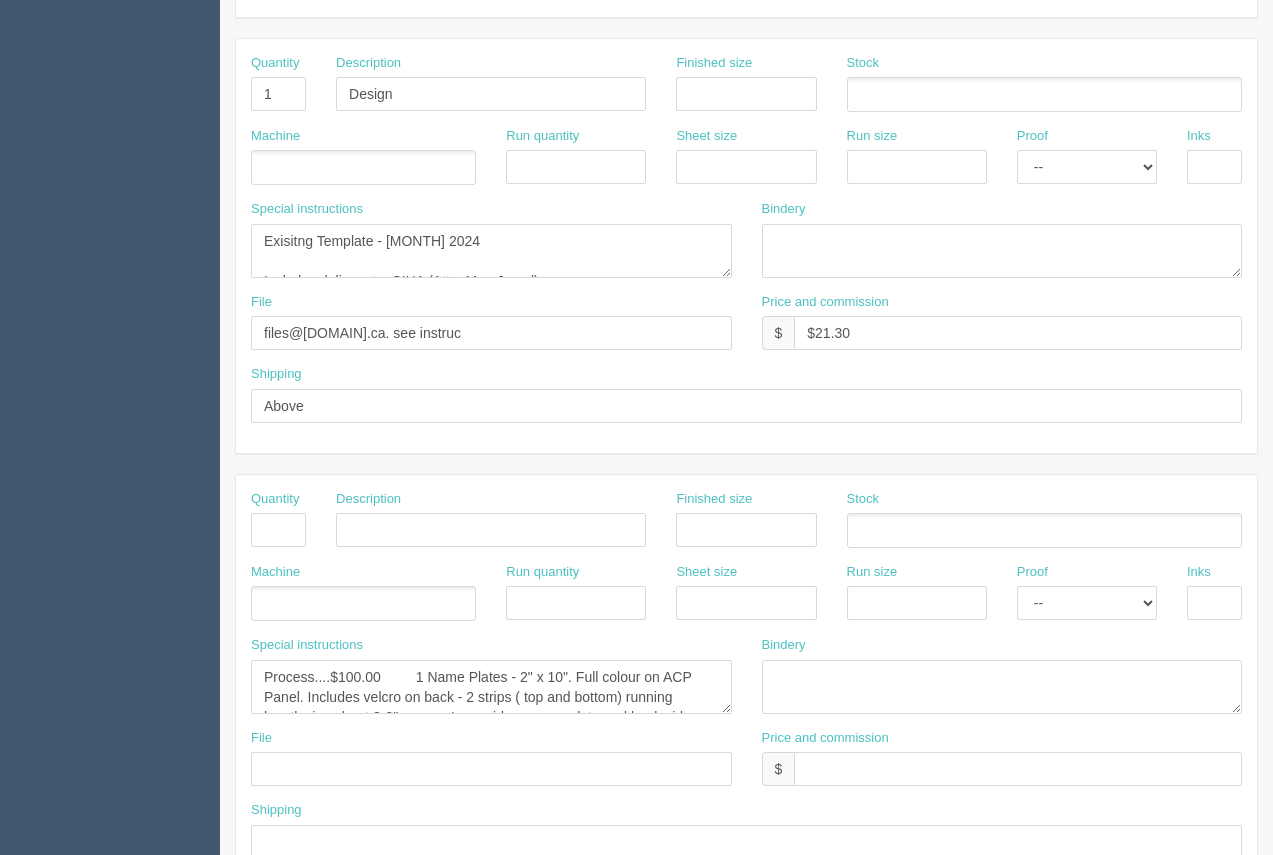 scroll, scrollTop: 907, scrollLeft: 0, axis: vertical 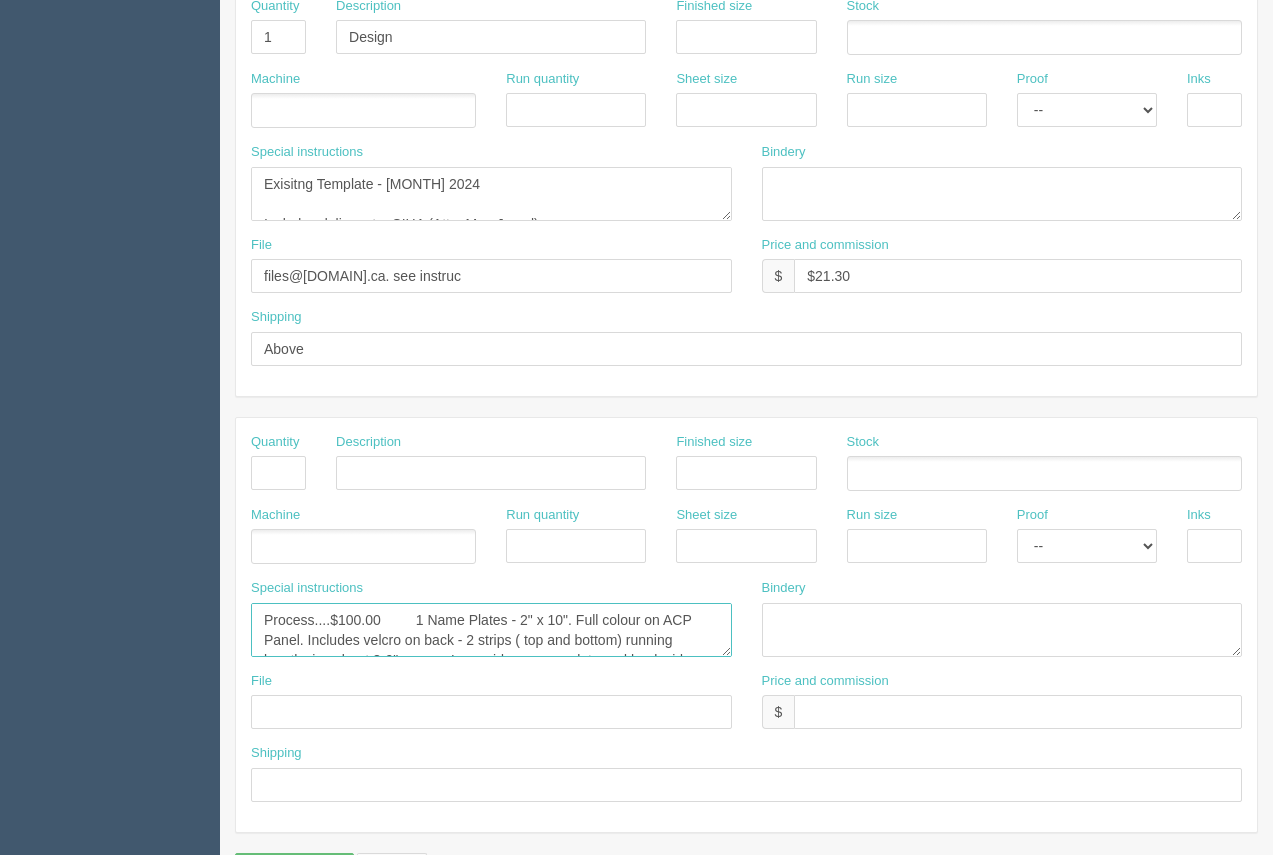 click on "Process....$100.00         1 Name Plates - 2" x 10". Full colour on ACP Panel. Includes velcro on back - 2 strips ( top and bottom) running lengthwise about 8-9" across. Loop side goes on plate and hook side on top of that. Note PMS colours in file - PMS 289 C, PMS 7753 C
CONTINUED ABOVE" at bounding box center (491, 630) 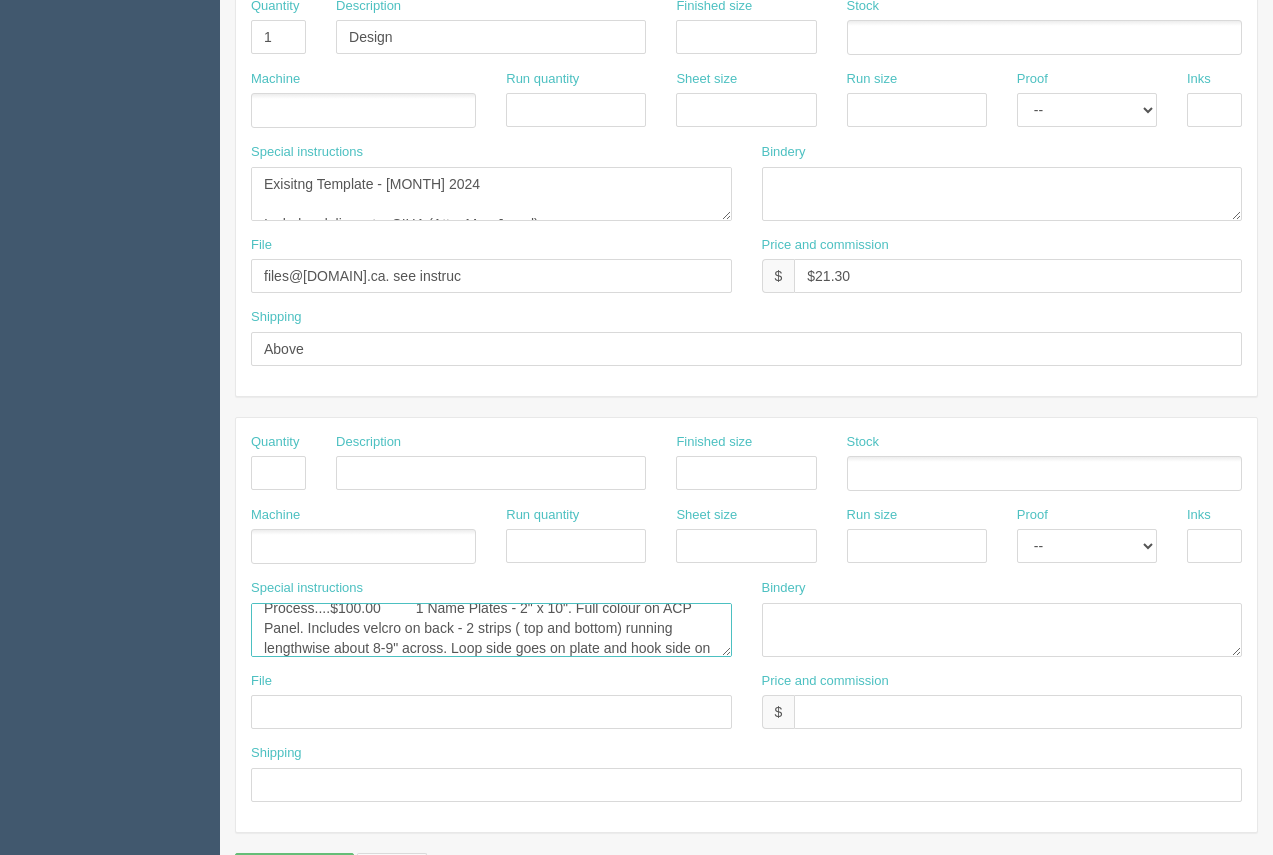 scroll, scrollTop: 32, scrollLeft: 0, axis: vertical 